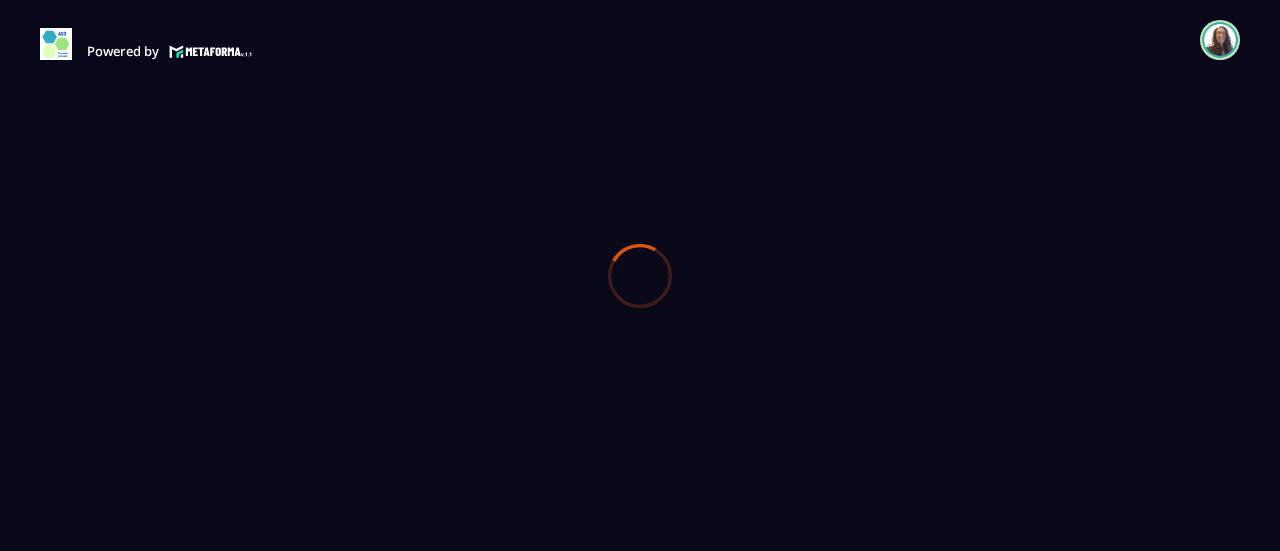 scroll, scrollTop: 0, scrollLeft: 0, axis: both 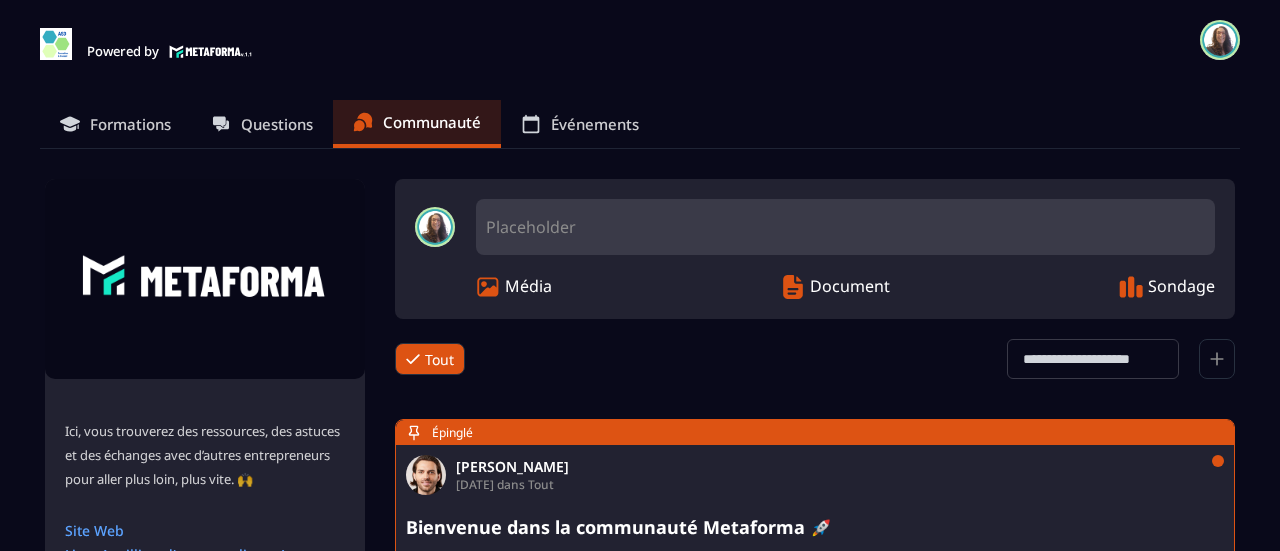 click on "Formations" at bounding box center [115, 124] 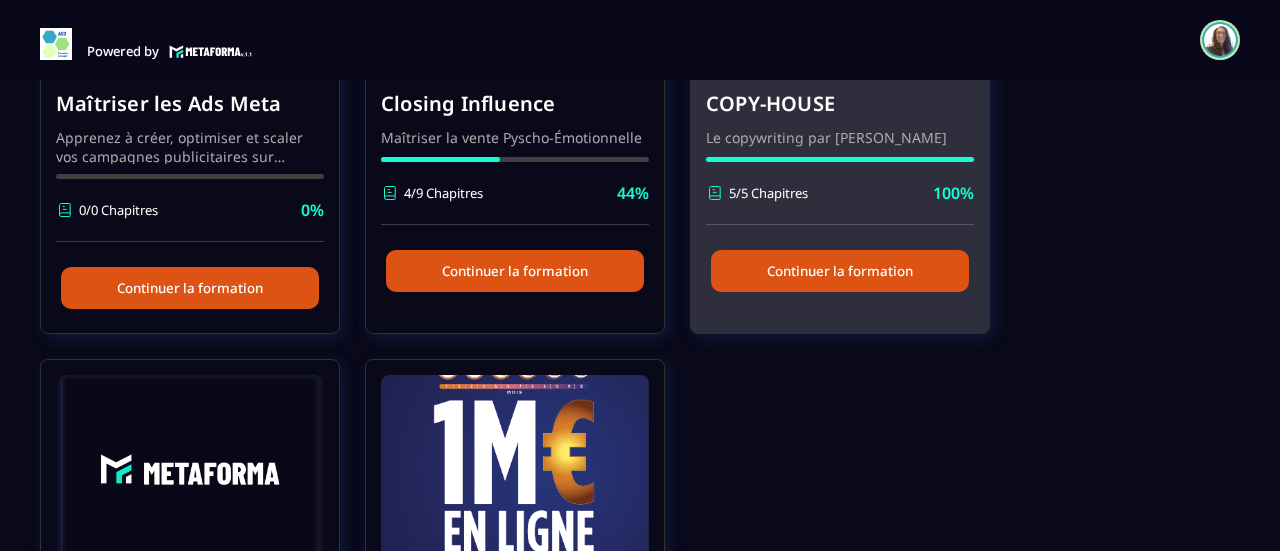 scroll, scrollTop: 200, scrollLeft: 0, axis: vertical 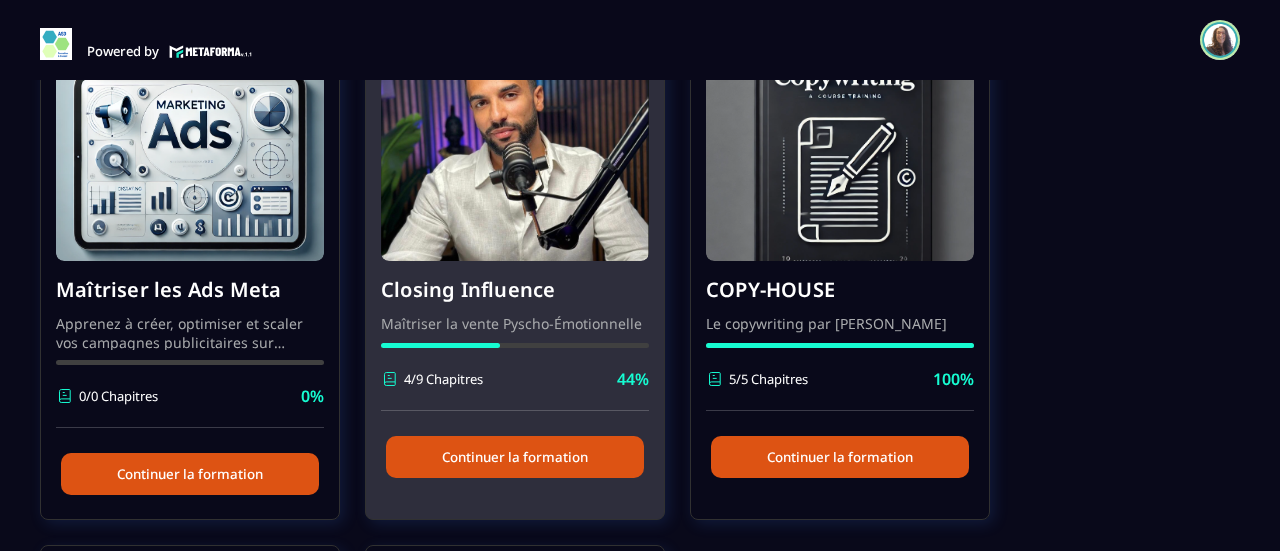click at bounding box center (515, 161) 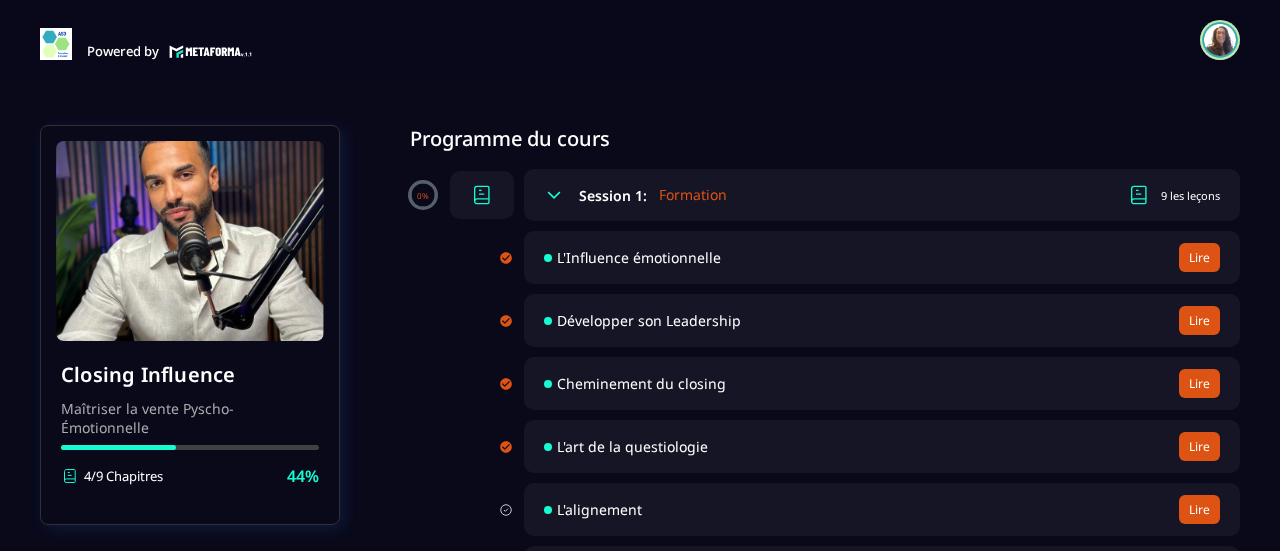 scroll, scrollTop: 200, scrollLeft: 0, axis: vertical 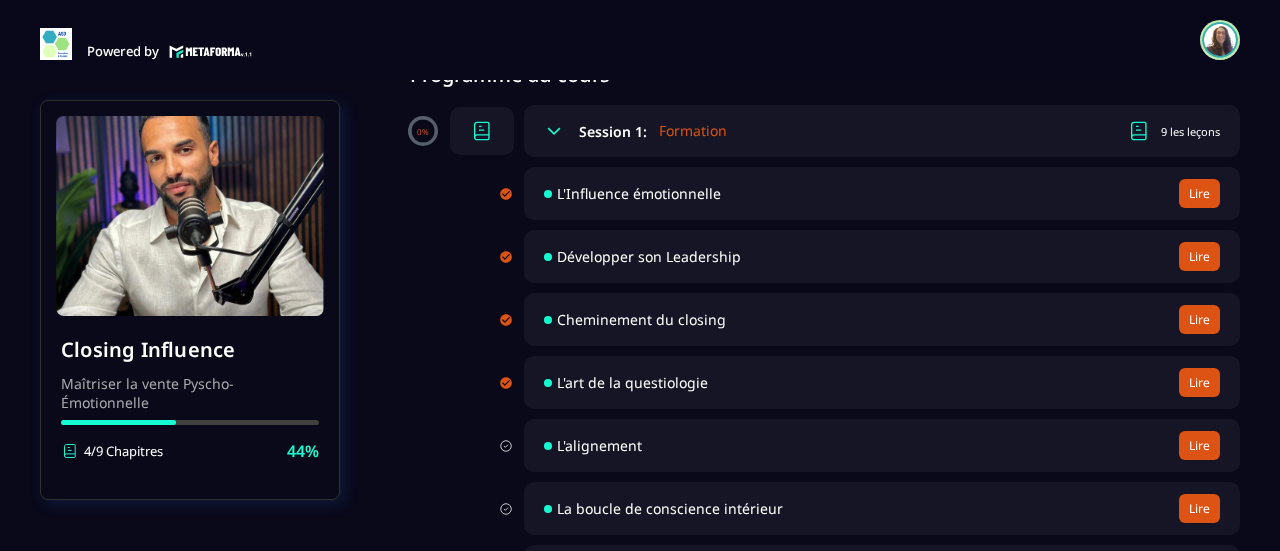 click on "Lire" at bounding box center [1199, 445] 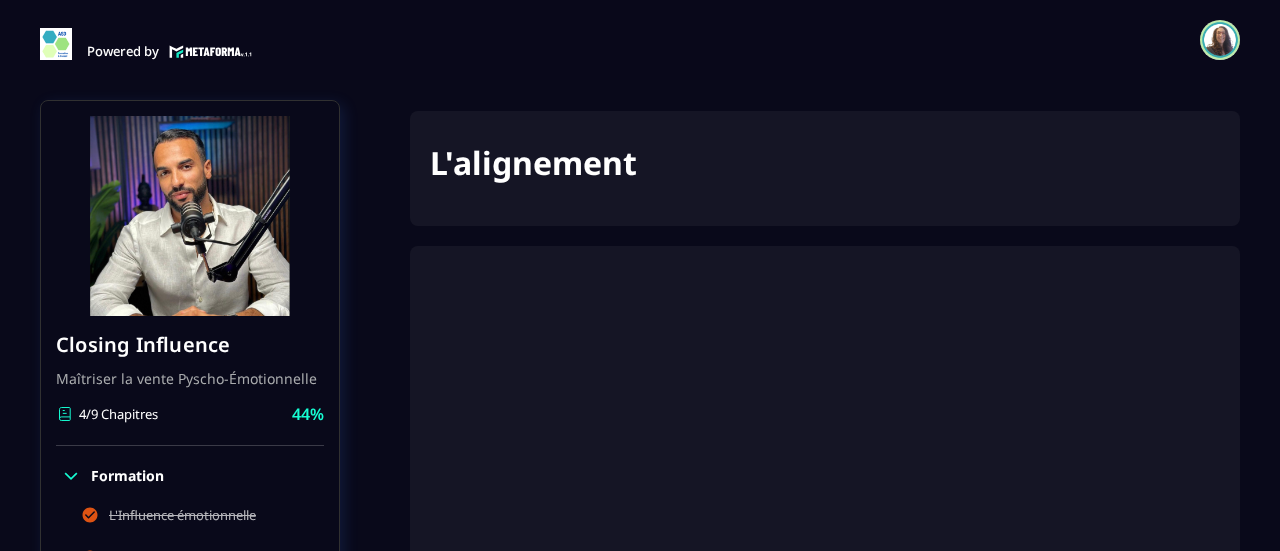 scroll, scrollTop: 211, scrollLeft: 0, axis: vertical 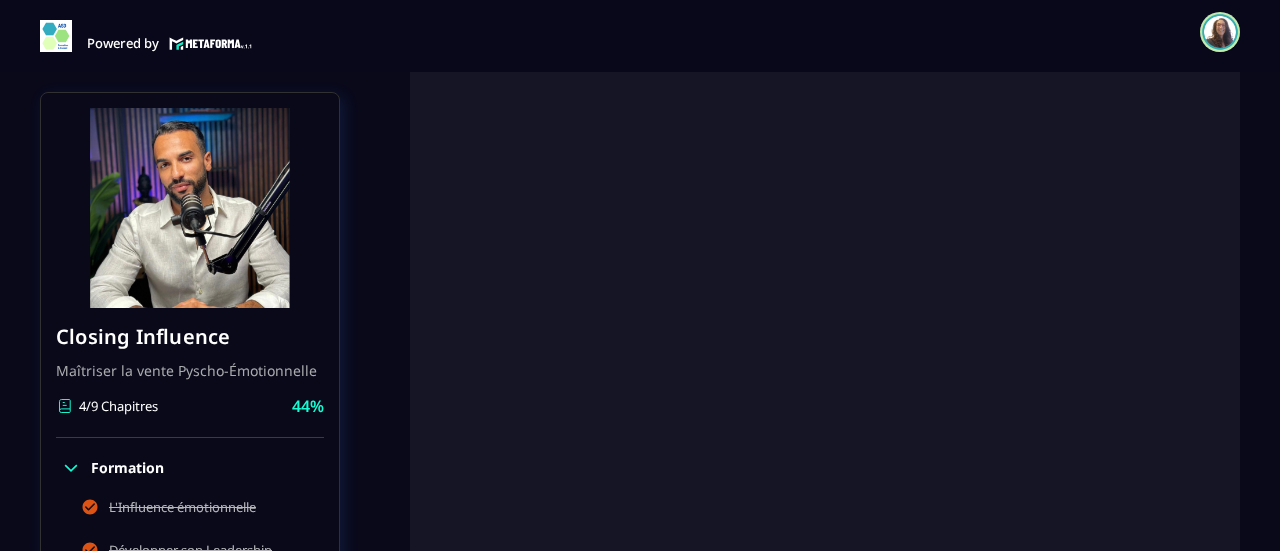 click on "Formations Questions Communauté Événements Formations / Closing Influence / L'alignement Closing Influence Maîtriser la vente Pyscho-Émotionnelle 4/9 Chapitres 44%  Formation L'Influence émotionnelle Développer son Leadership Cheminement du closing L'art de la questiologie L'alignement La boucle de conscience intérieur La boucle de conscience extérieure L'anti vente Pull and Push Intelligence cognitive chaîne de valeurs Closing Influence Maîtriser la vente Pyscho-Émotionnelle 4/9 Chapitres 44%  Formation L'Influence émotionnelle Développer son Leadership Cheminement du closing L'art de la questiologie L'alignement La boucle de conscience intérieur La boucle de conscience extérieure L'anti vente Pull and Push Intelligence cognitive chaîne de valeurs L'alignement Précédent Compléter et continuer  Poser une question Pas encore de question. À vous de poser la première !" 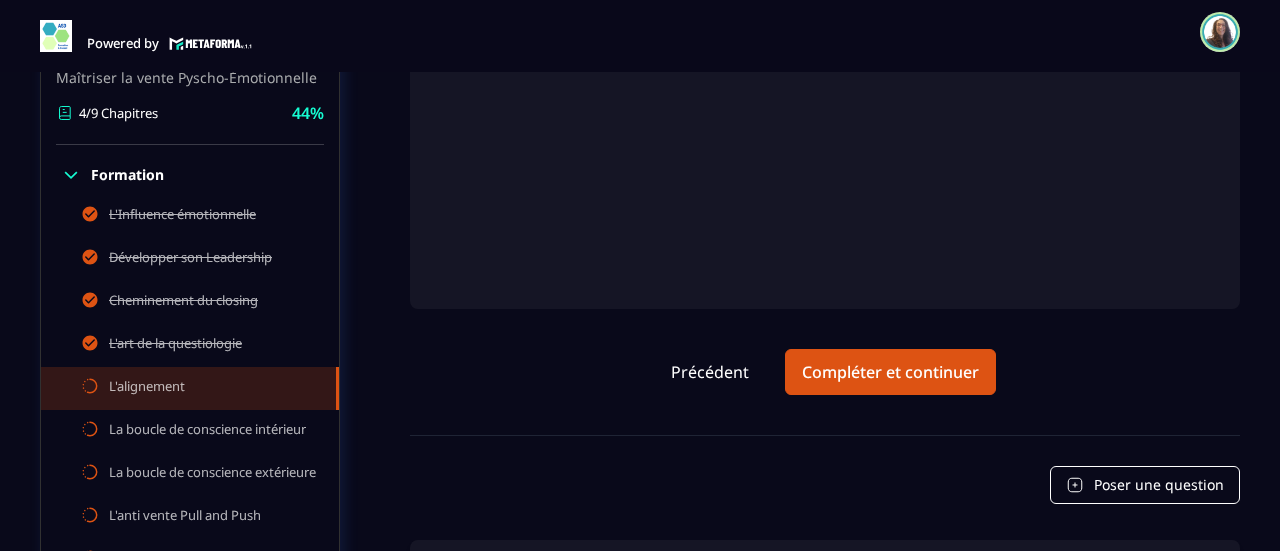 scroll, scrollTop: 886, scrollLeft: 0, axis: vertical 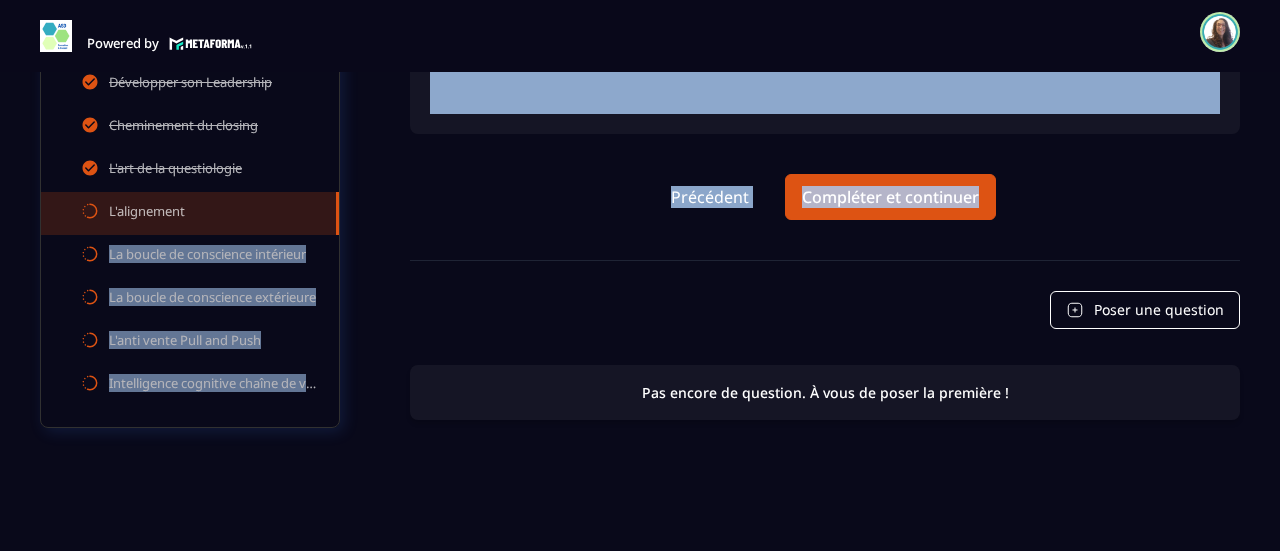 drag, startPoint x: 338, startPoint y: 225, endPoint x: 342, endPoint y: 277, distance: 52.153618 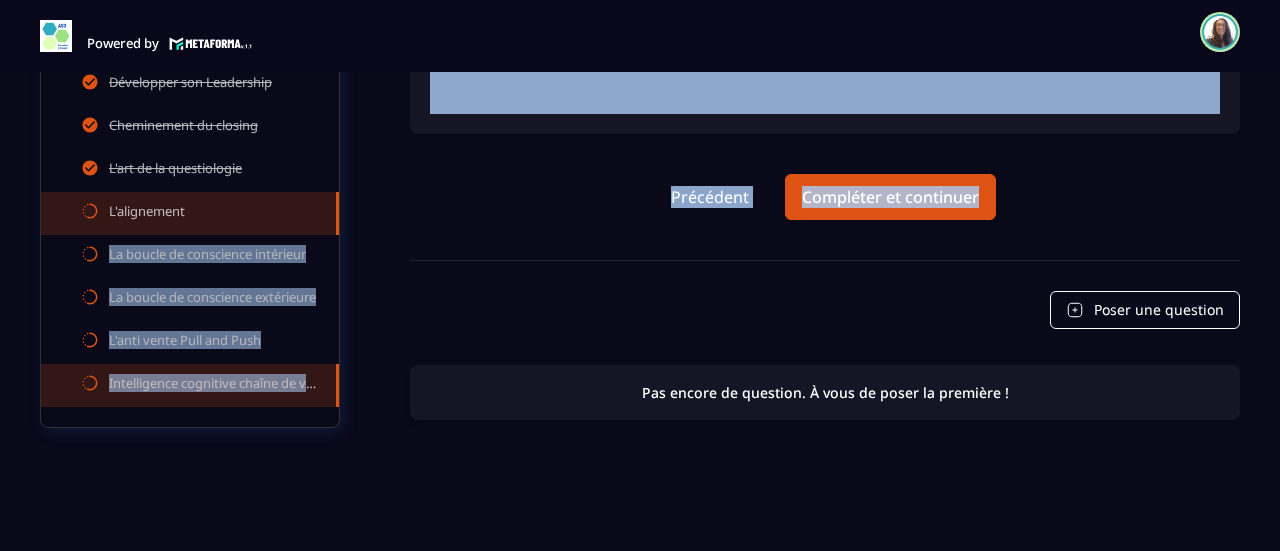 click on "Intelligence cognitive chaîne de valeurs" 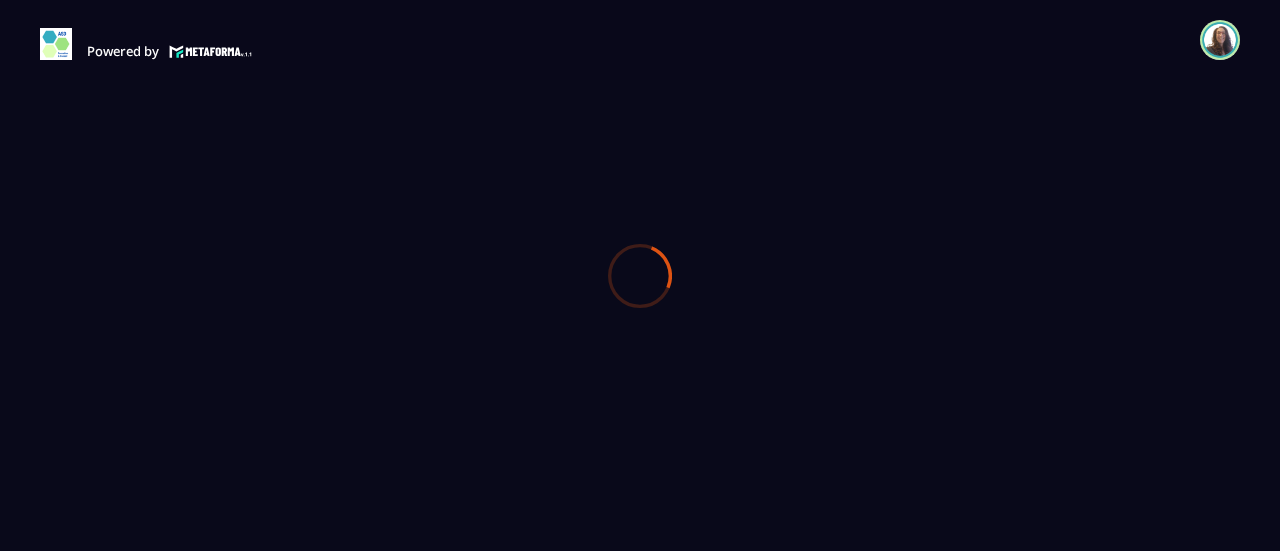 scroll, scrollTop: 0, scrollLeft: 0, axis: both 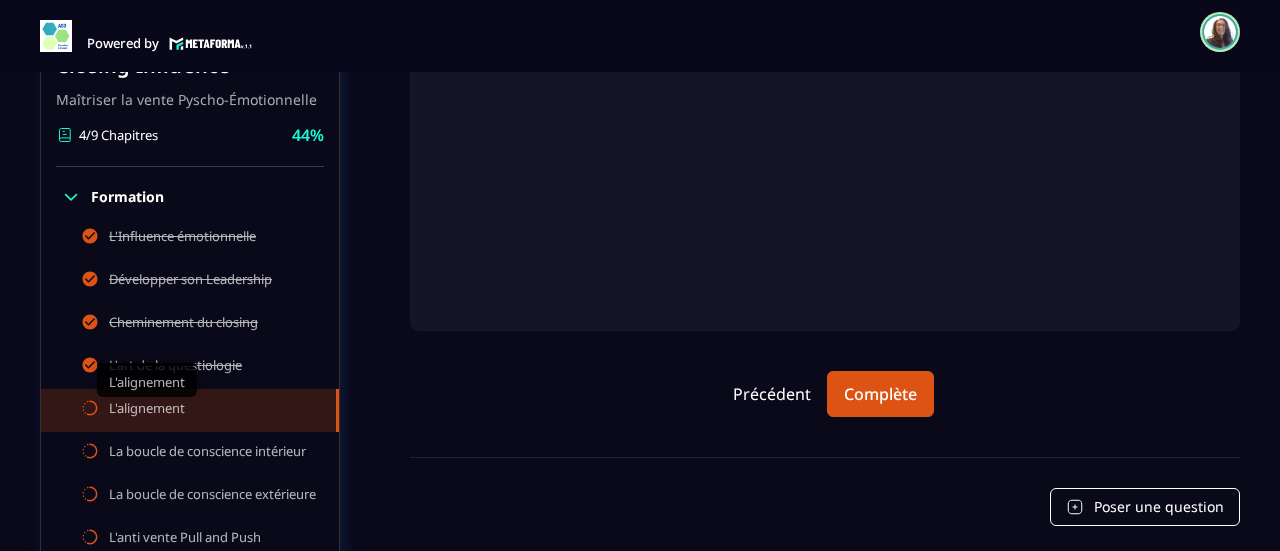 click on "L'alignement" at bounding box center (147, 410) 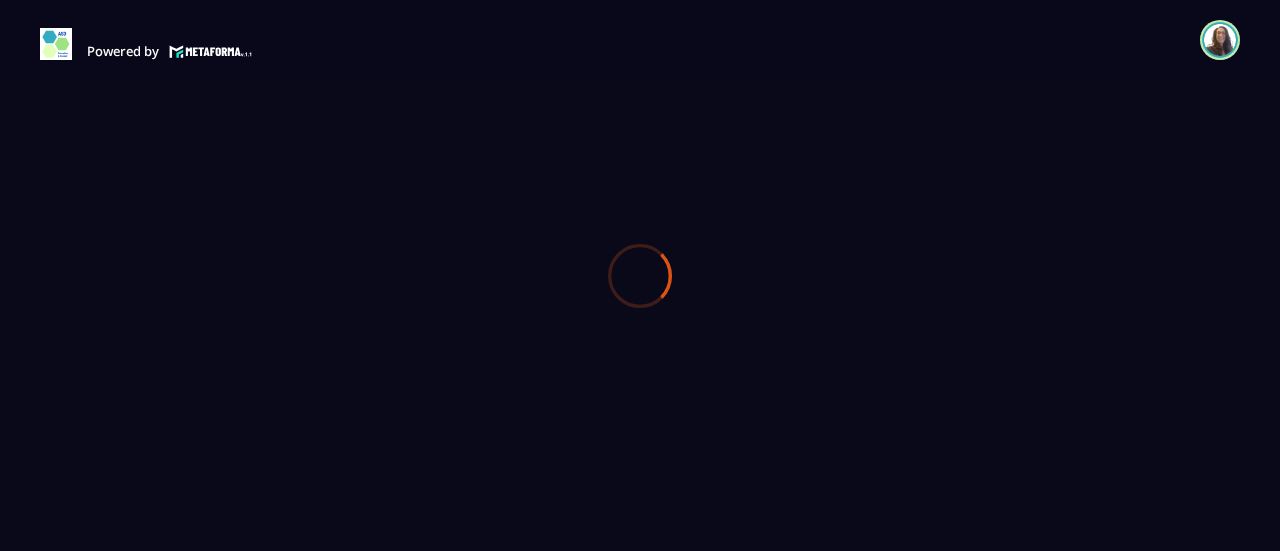 scroll, scrollTop: 0, scrollLeft: 0, axis: both 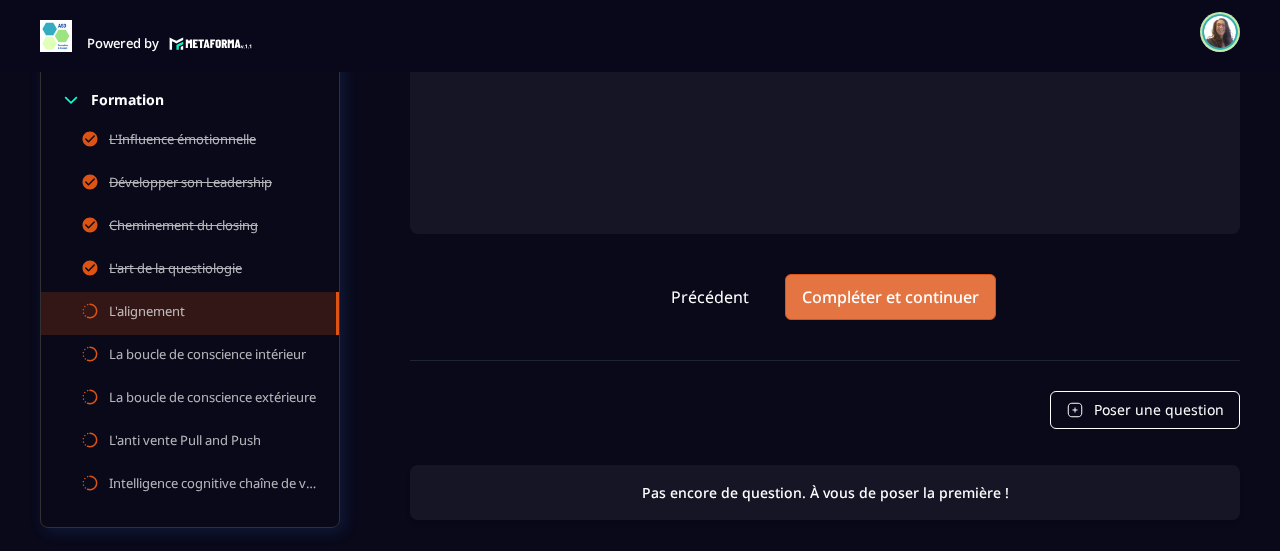 click on "Compléter et continuer" at bounding box center (890, 297) 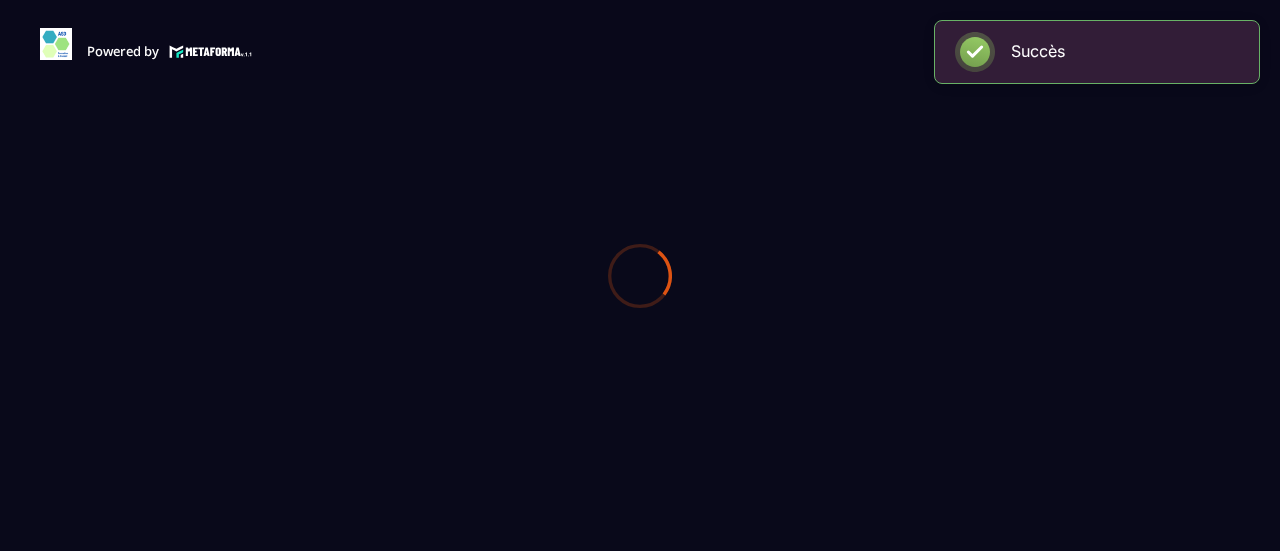 scroll, scrollTop: 0, scrollLeft: 0, axis: both 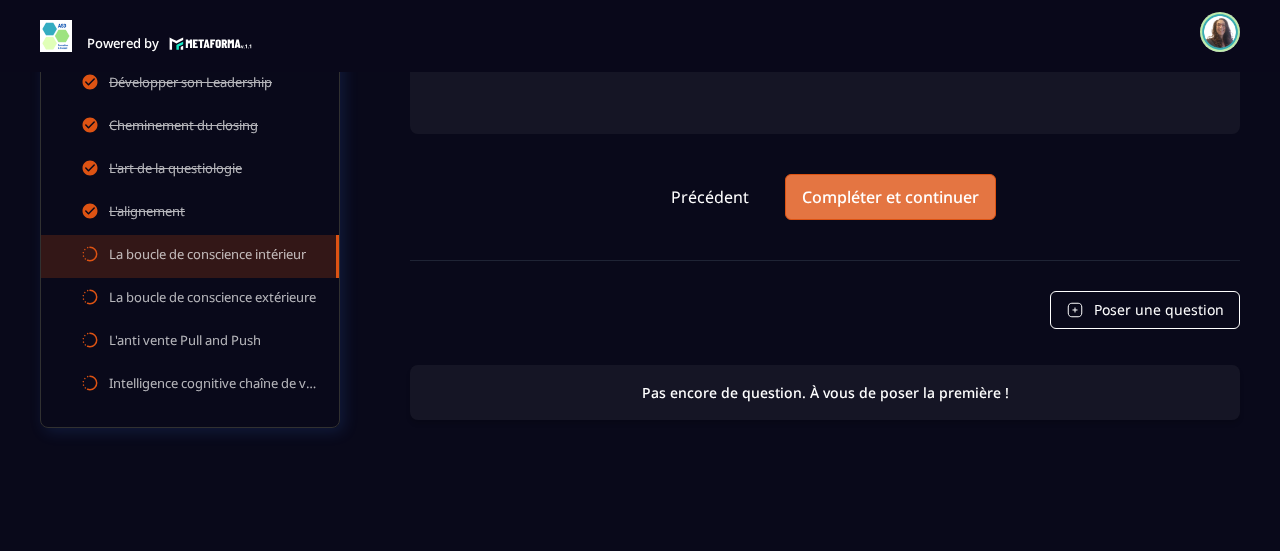 click on "Compléter et continuer" at bounding box center (890, 197) 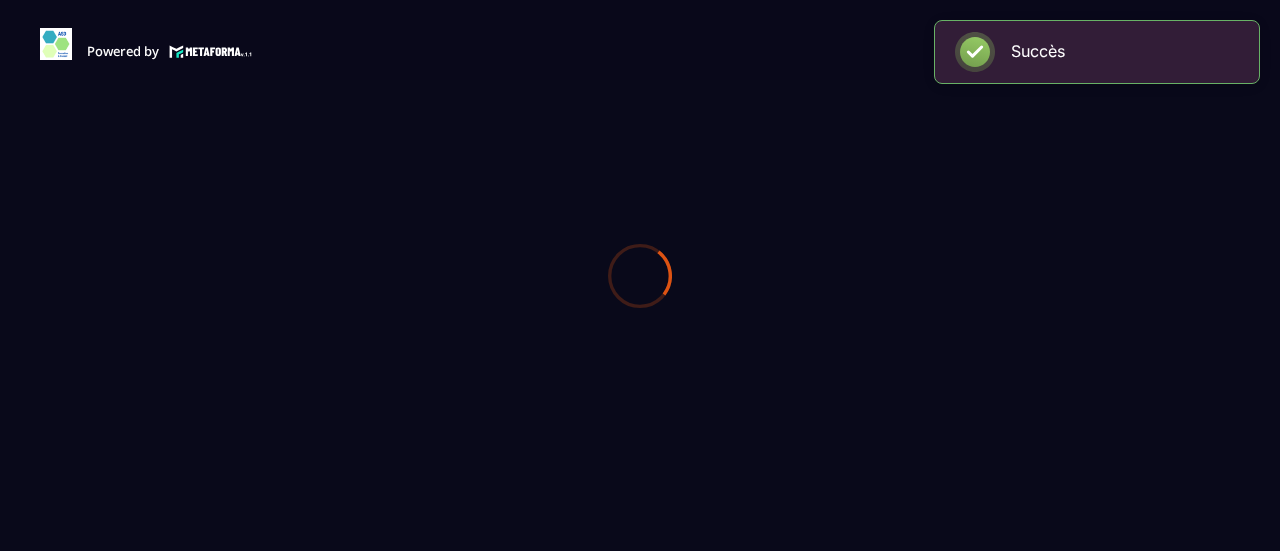 scroll, scrollTop: 0, scrollLeft: 0, axis: both 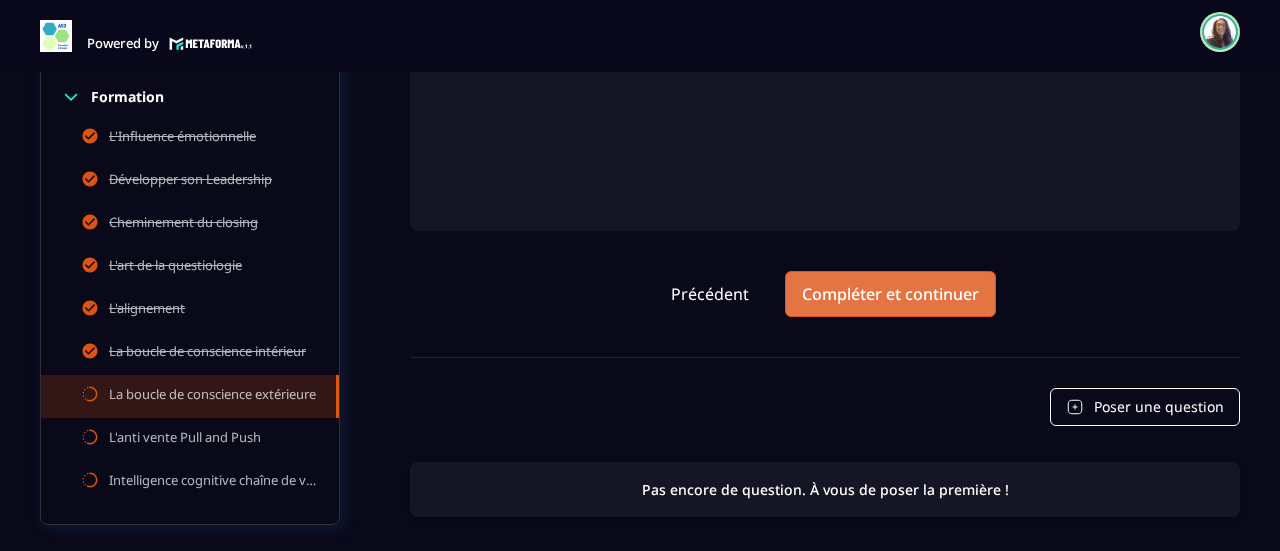 click on "Compléter et continuer" at bounding box center [890, 294] 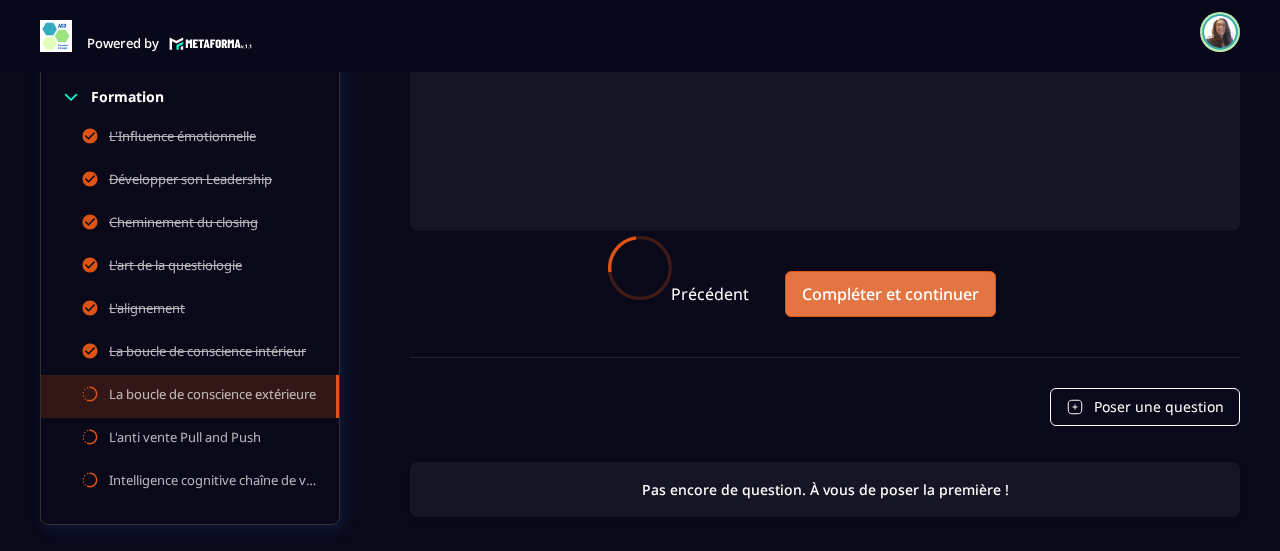 scroll, scrollTop: 0, scrollLeft: 0, axis: both 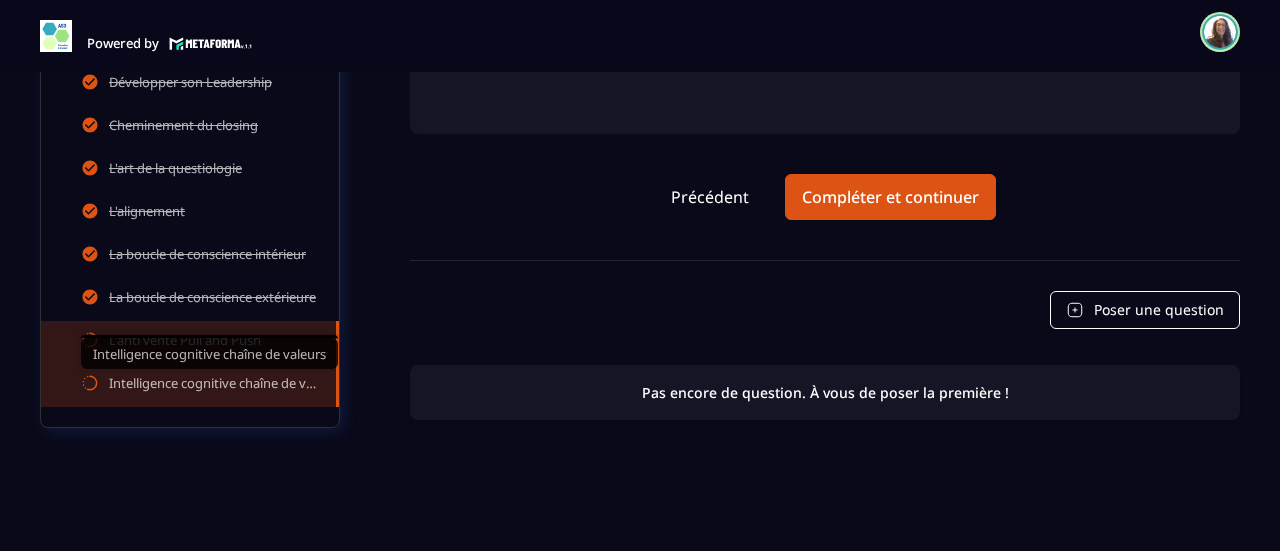 click on "Intelligence cognitive chaîne de valeurs" at bounding box center (212, 385) 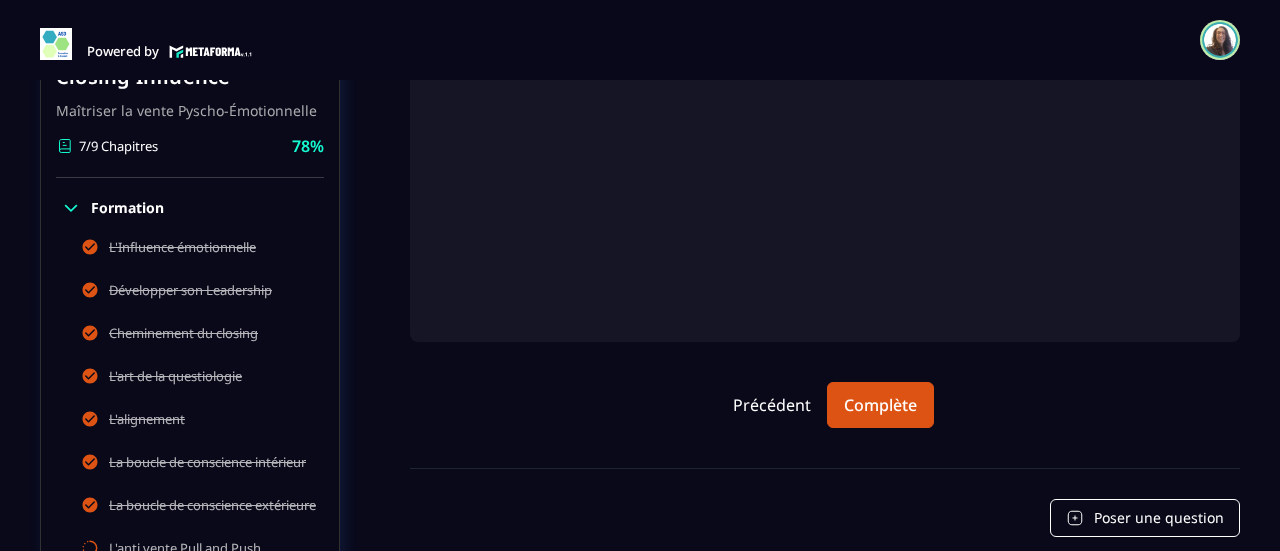 scroll, scrollTop: 480, scrollLeft: 0, axis: vertical 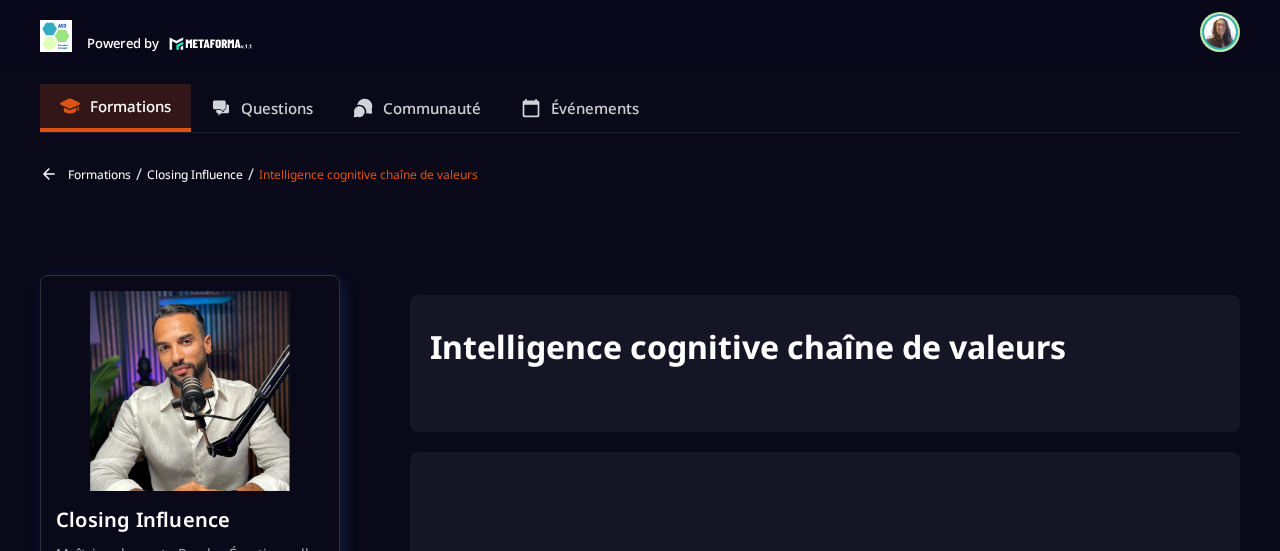 click on "Formations" at bounding box center (99, 174) 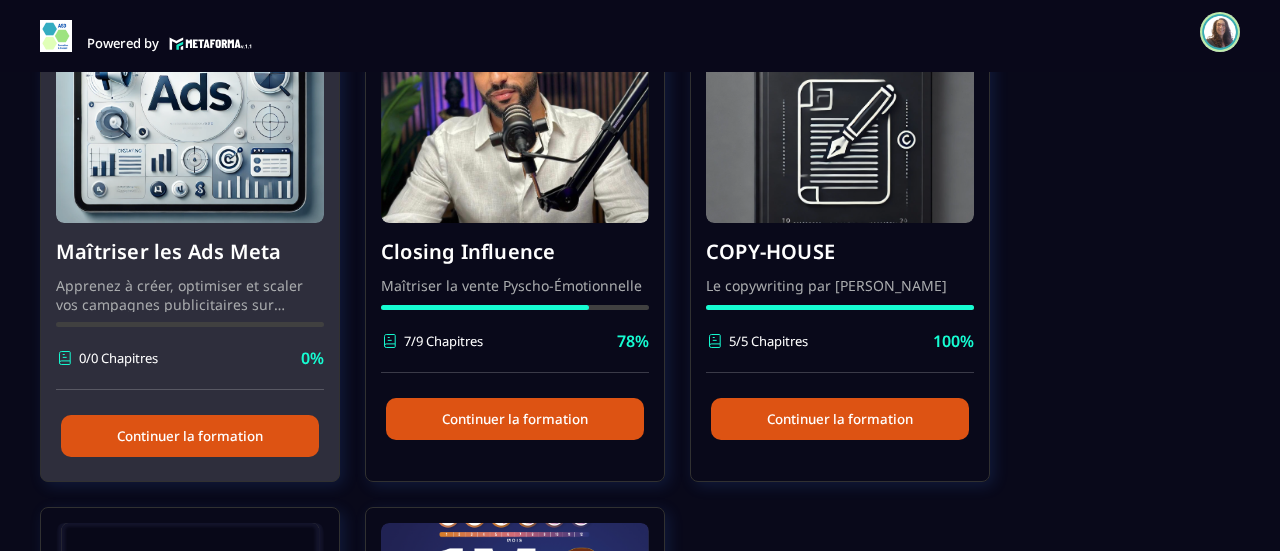 scroll, scrollTop: 200, scrollLeft: 0, axis: vertical 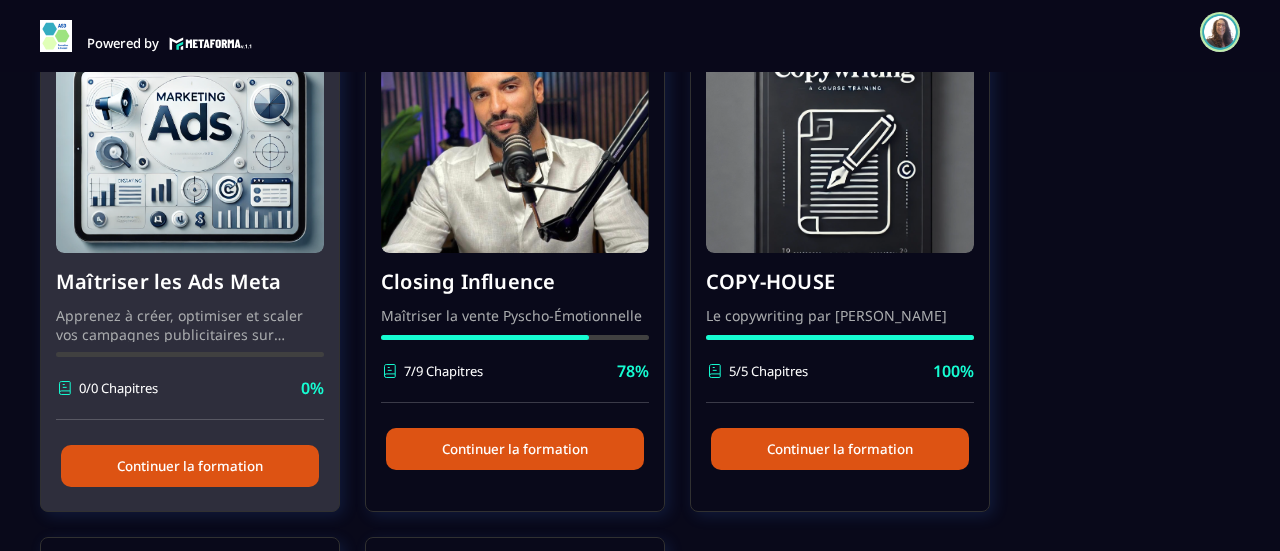 click at bounding box center [190, 153] 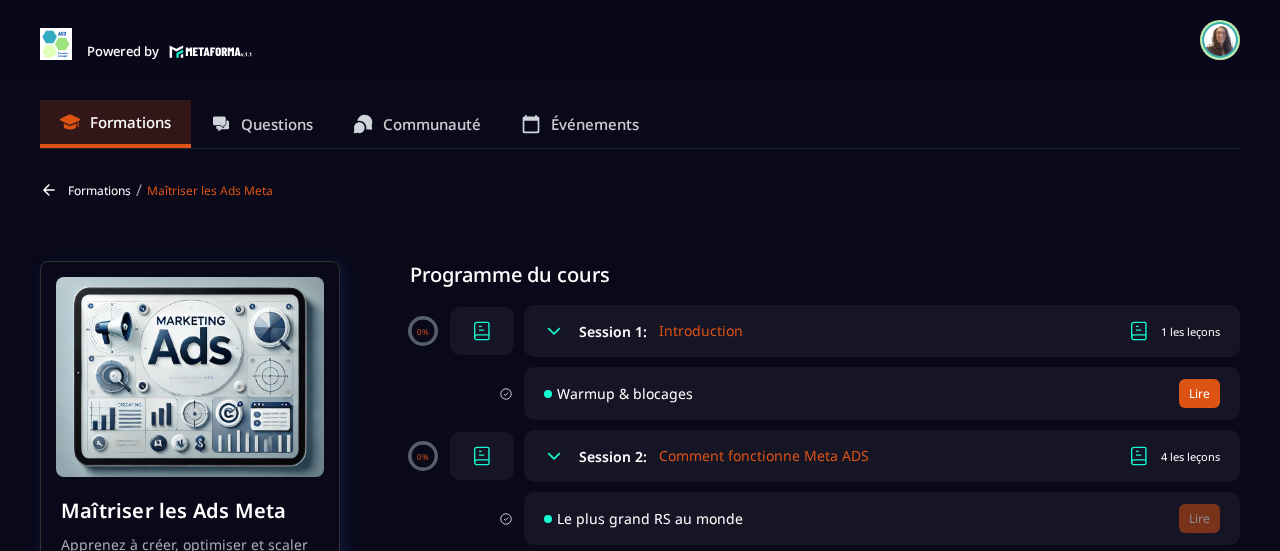 scroll, scrollTop: 100, scrollLeft: 0, axis: vertical 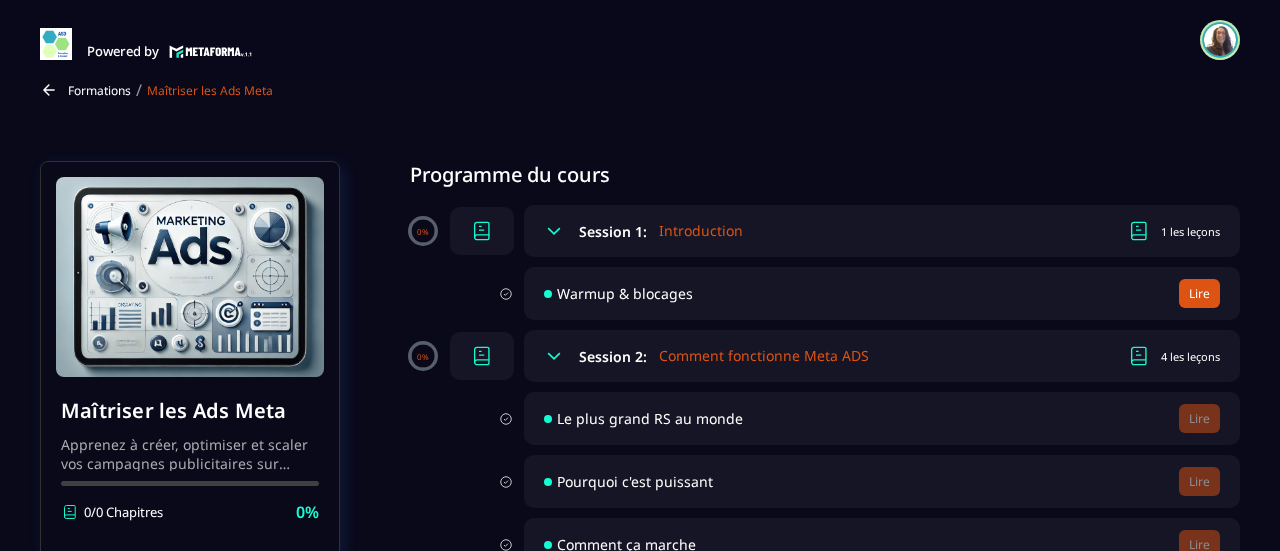 click on "Lire" at bounding box center (1199, 293) 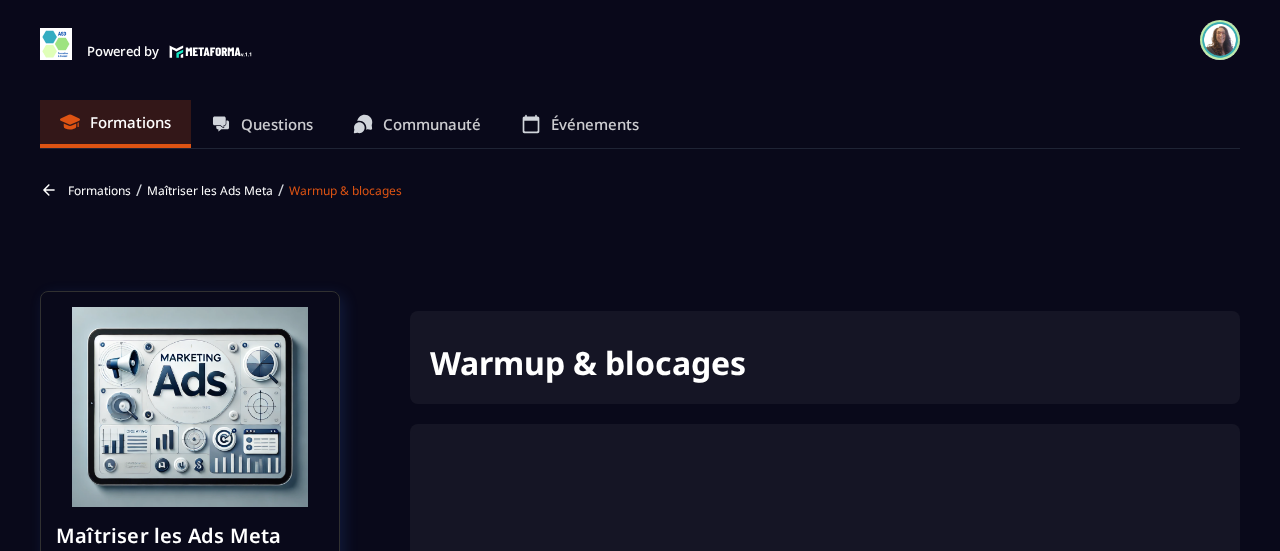 scroll, scrollTop: 67, scrollLeft: 0, axis: vertical 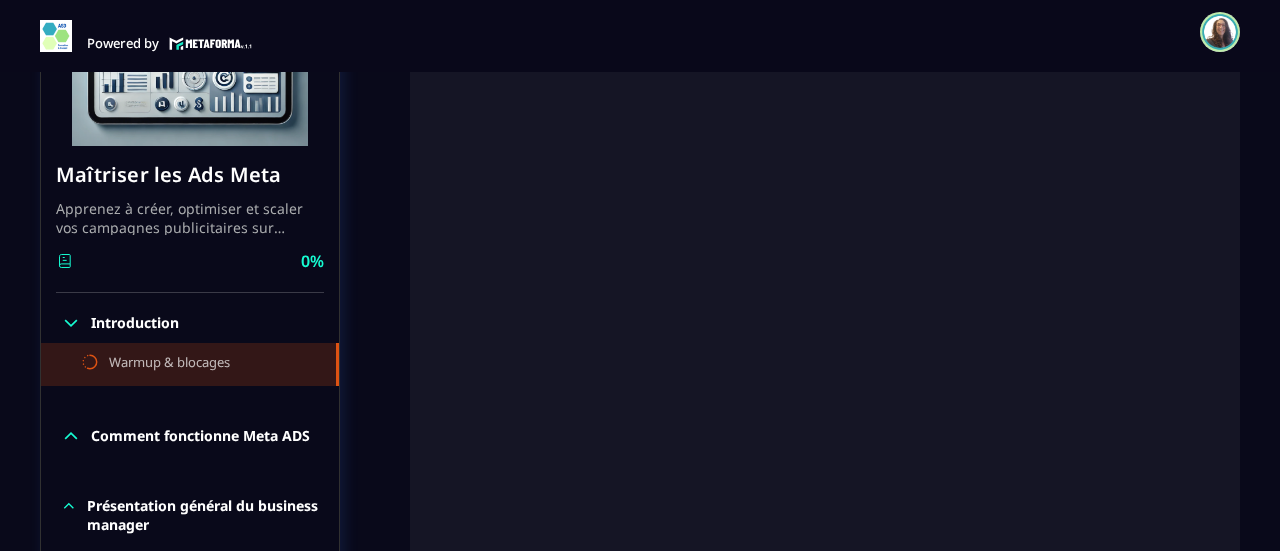 click on "Powered by [PERSON_NAME] [EMAIL_ADDRESS][DOMAIN_NAME] Formations Questions Communauté Événements Français Déconnexion Fermer" at bounding box center [640, 32] 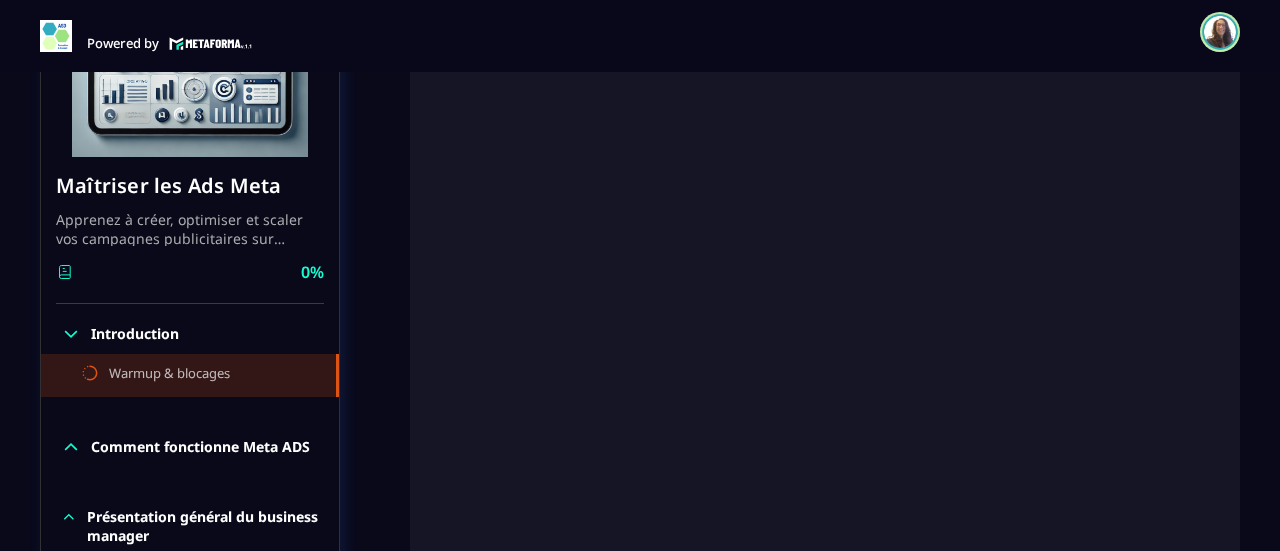 scroll, scrollTop: 700, scrollLeft: 0, axis: vertical 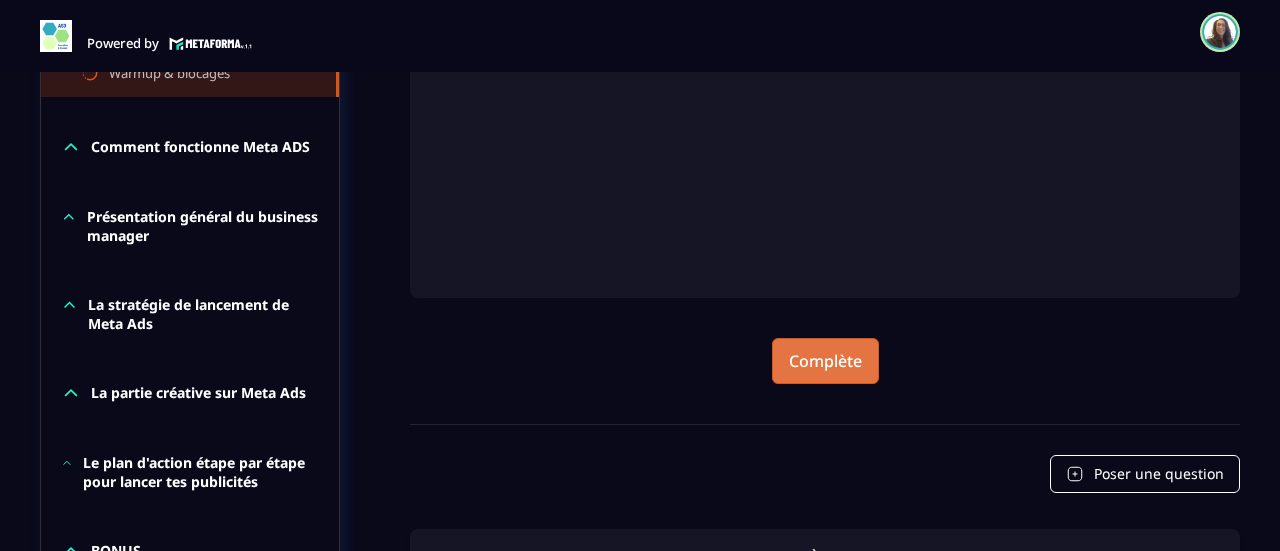 click on "Complète" at bounding box center (825, 361) 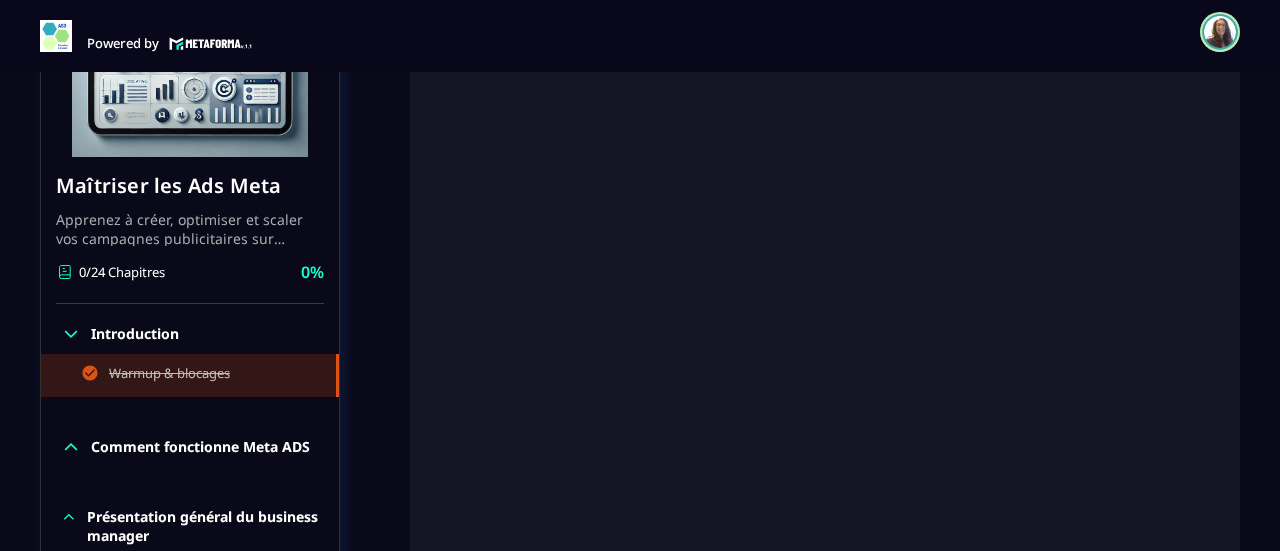 scroll, scrollTop: 600, scrollLeft: 0, axis: vertical 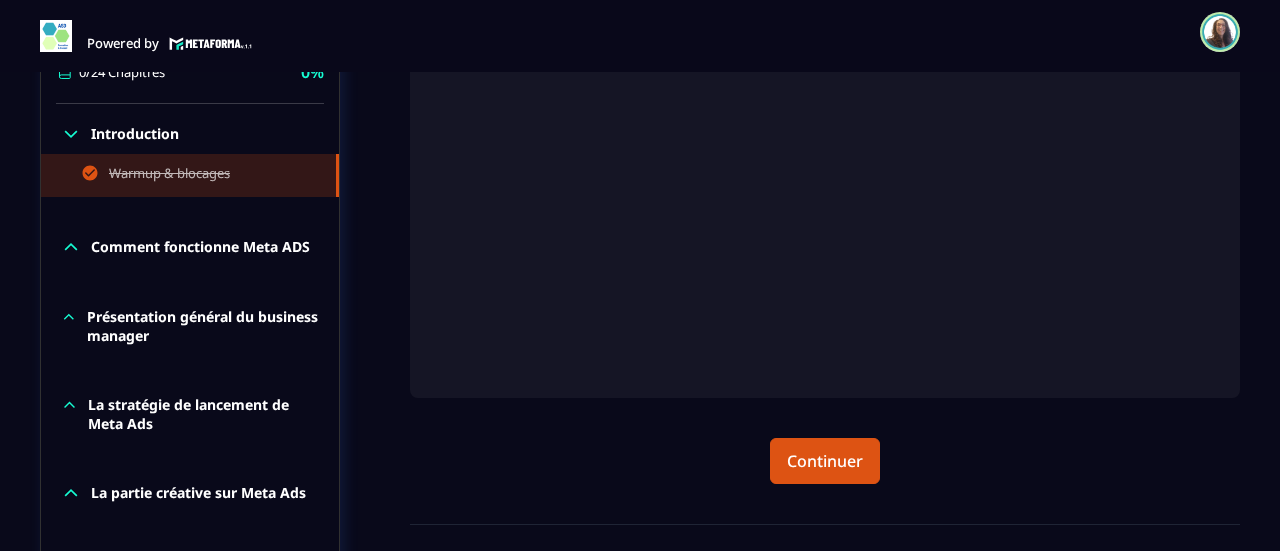 click on "Introduction" at bounding box center [135, 134] 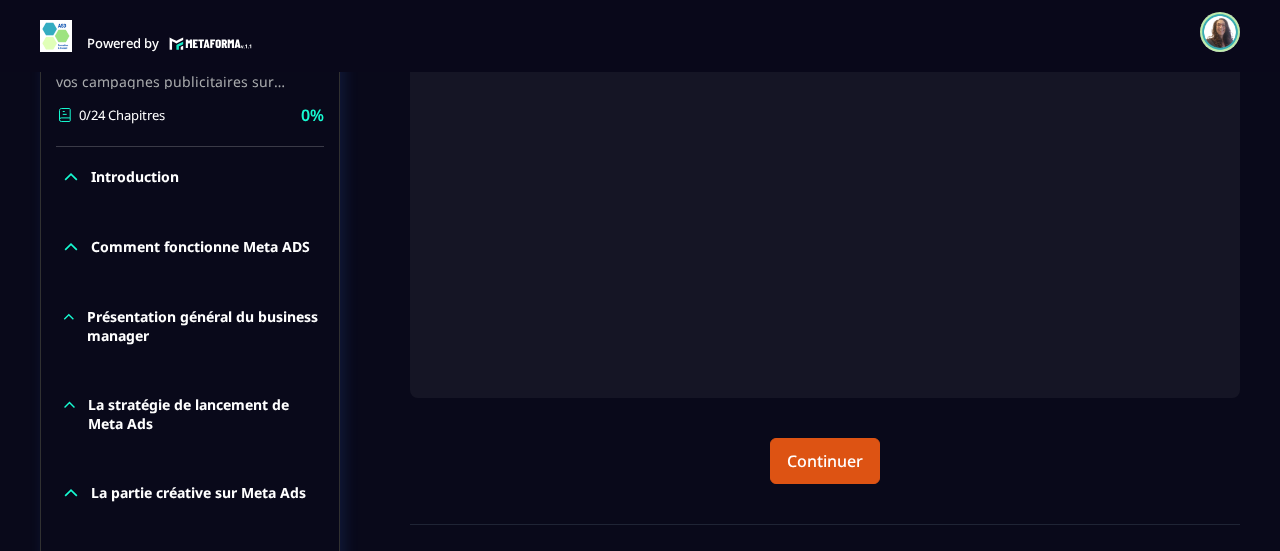 click on "Comment fonctionne Meta ADS" at bounding box center [200, 247] 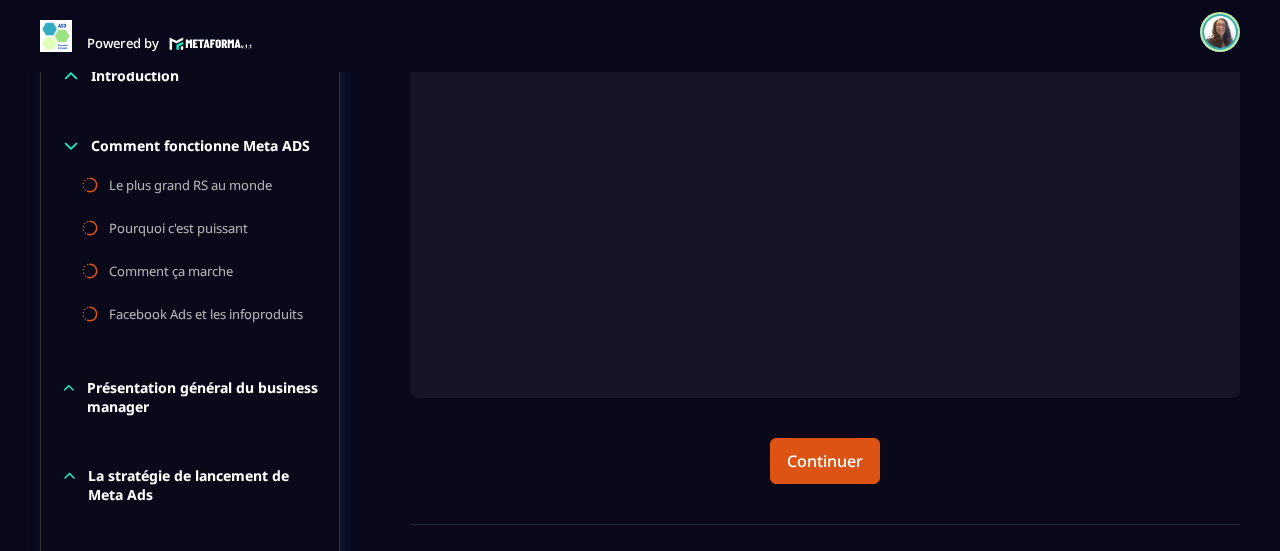 click on "Introduction" 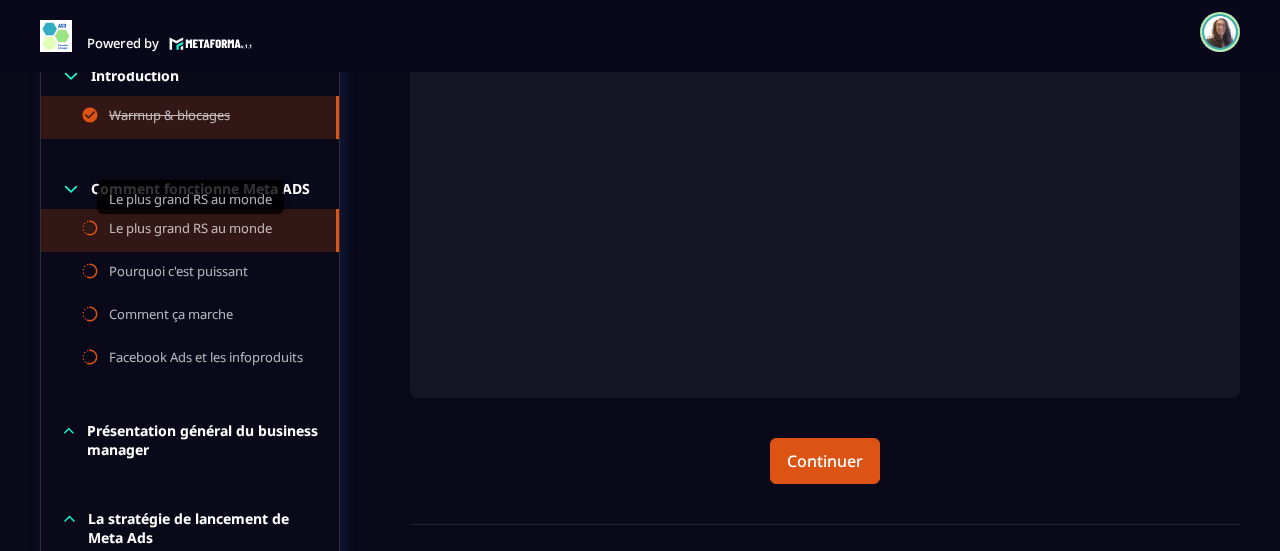 click on "Le plus grand RS au monde" at bounding box center [190, 230] 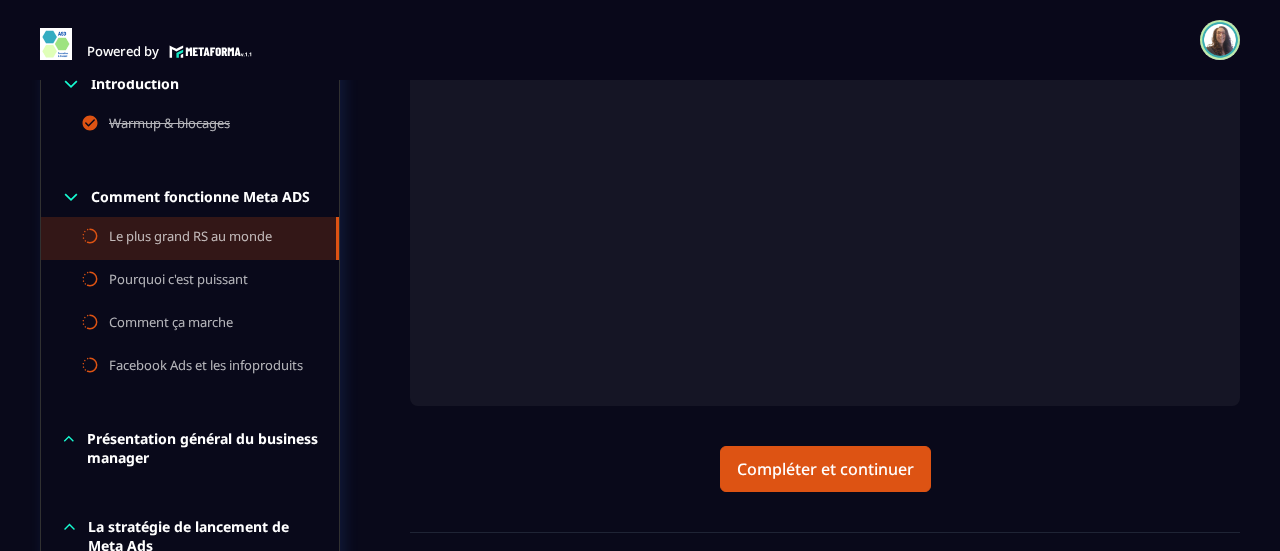 scroll, scrollTop: 532, scrollLeft: 0, axis: vertical 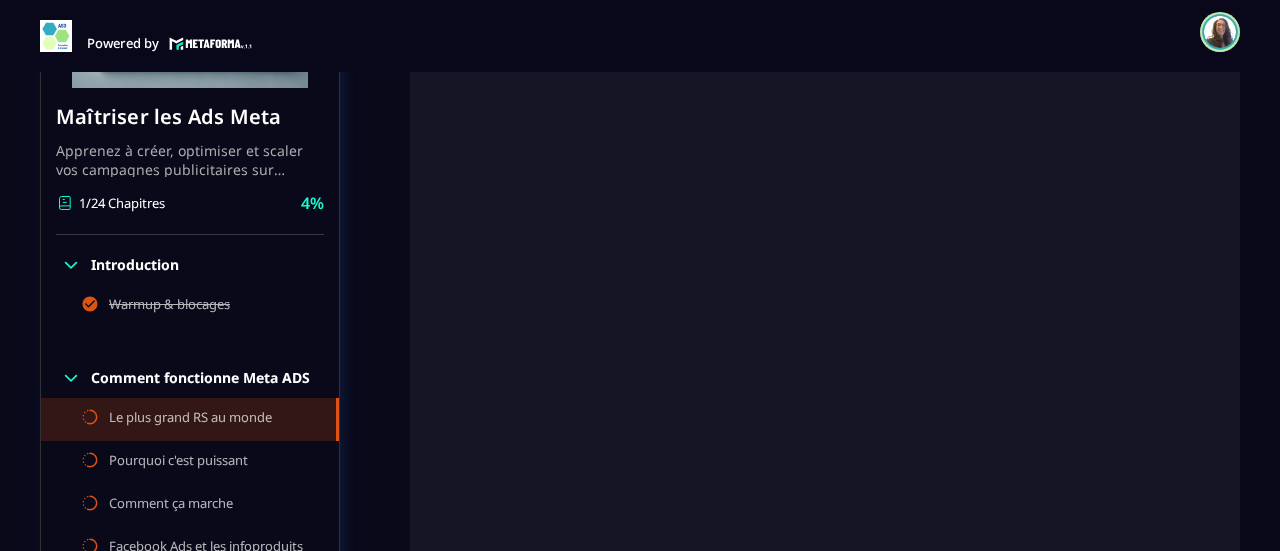 click on "Formations Questions Communauté Événements Formations / Maîtriser les Ads Meta / Le plus grand RS au monde Maîtriser les Ads Meta Apprenez à créer, optimiser et scaler vos campagnes publicitaires sur Facebook et Instagram. 1/24 Chapitres 4%  Introduction Warmup & blocages Comment fonctionne Meta ADS Le plus grand RS au monde Pourquoi c'est puissant Comment ça marche Facebook Ads et les infoproduits Présentation général du business manager La stratégie de lancement de Meta Ads La partie créative sur Meta Ads Le plan d'action étape par étape pour lancer tes publicités BONUS Maîtriser les Ads Meta Apprenez à créer, optimiser et scaler vos campagnes publicitaires sur Facebook et Instagram. 1/24 Chapitres 4%  Introduction Warmup & blocages Comment fonctionne Meta ADS Le plus grand RS au monde Pourquoi c'est puissant Comment ça marche Facebook Ads et les infoproduits Présentation général du business manager La stratégie de lancement de Meta Ads La partie créative sur Meta Ads BONUS" 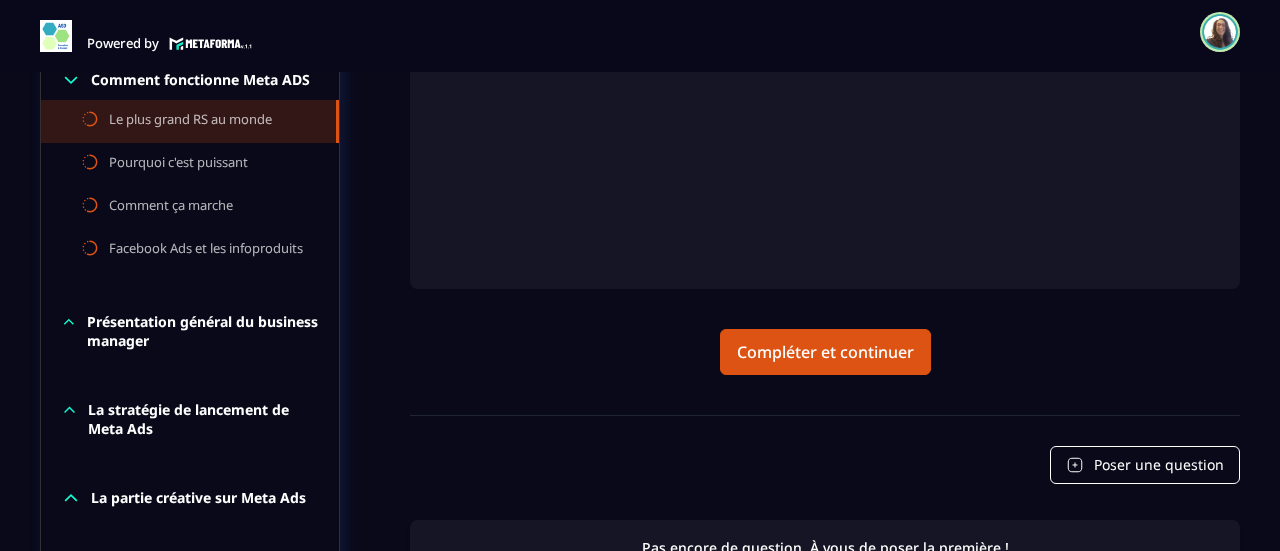 scroll, scrollTop: 711, scrollLeft: 0, axis: vertical 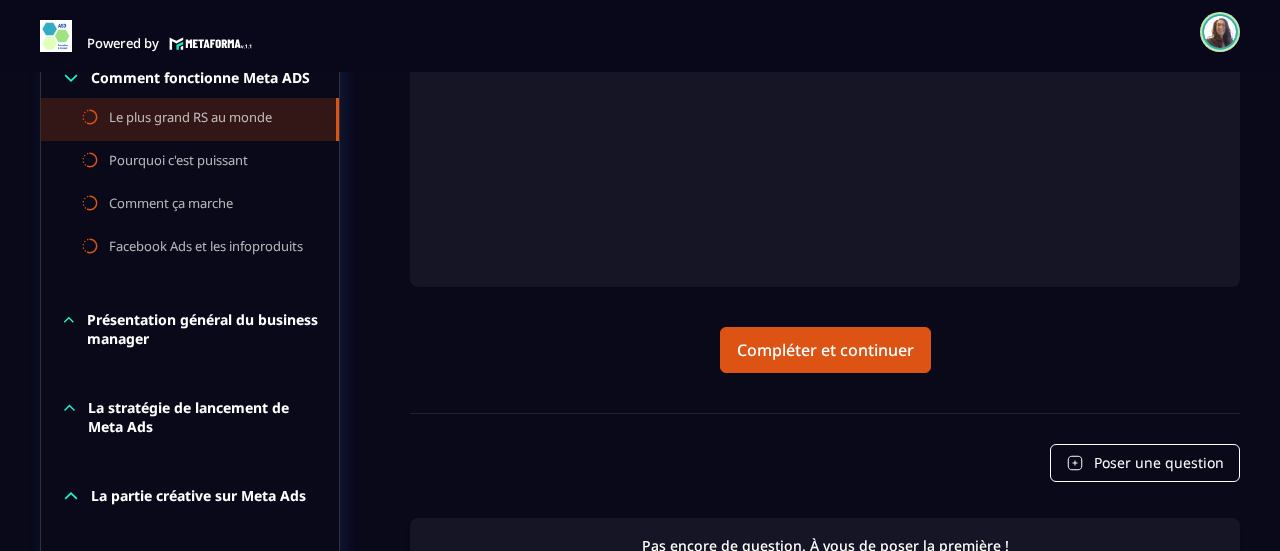 click on "Le plus grand RS au monde Compléter et continuer" at bounding box center (825, 2) 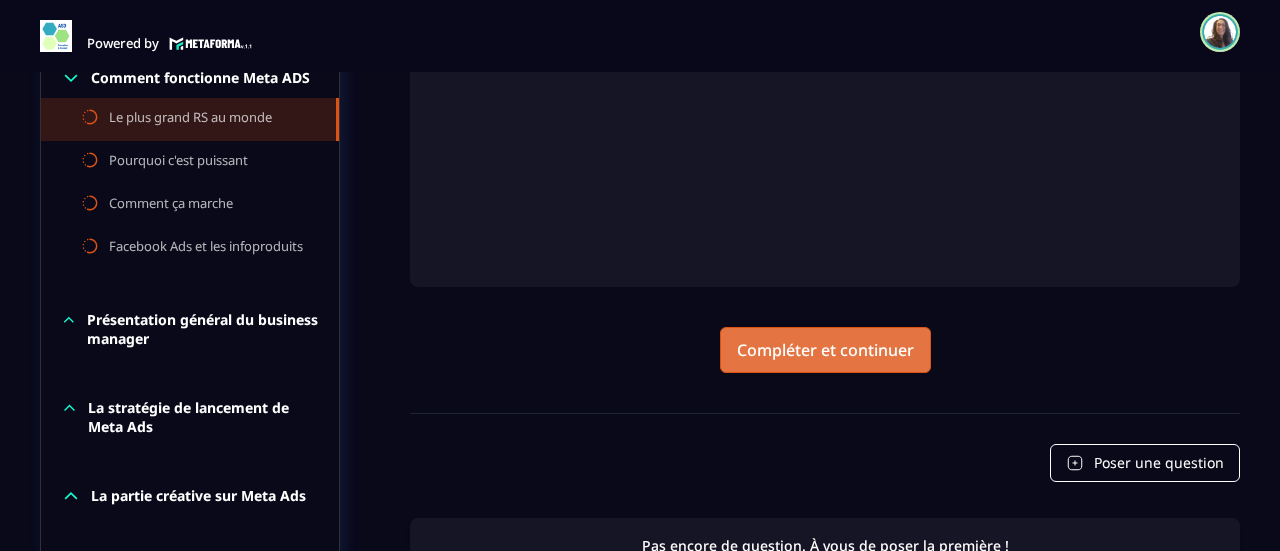click on "Compléter et continuer" at bounding box center [825, 350] 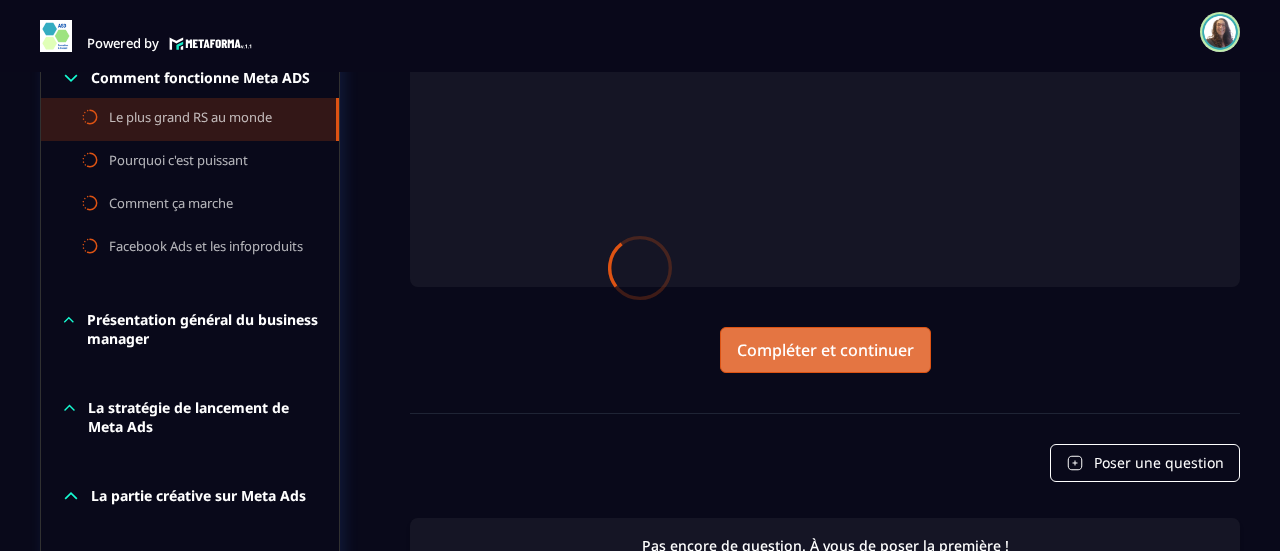 scroll, scrollTop: 0, scrollLeft: 0, axis: both 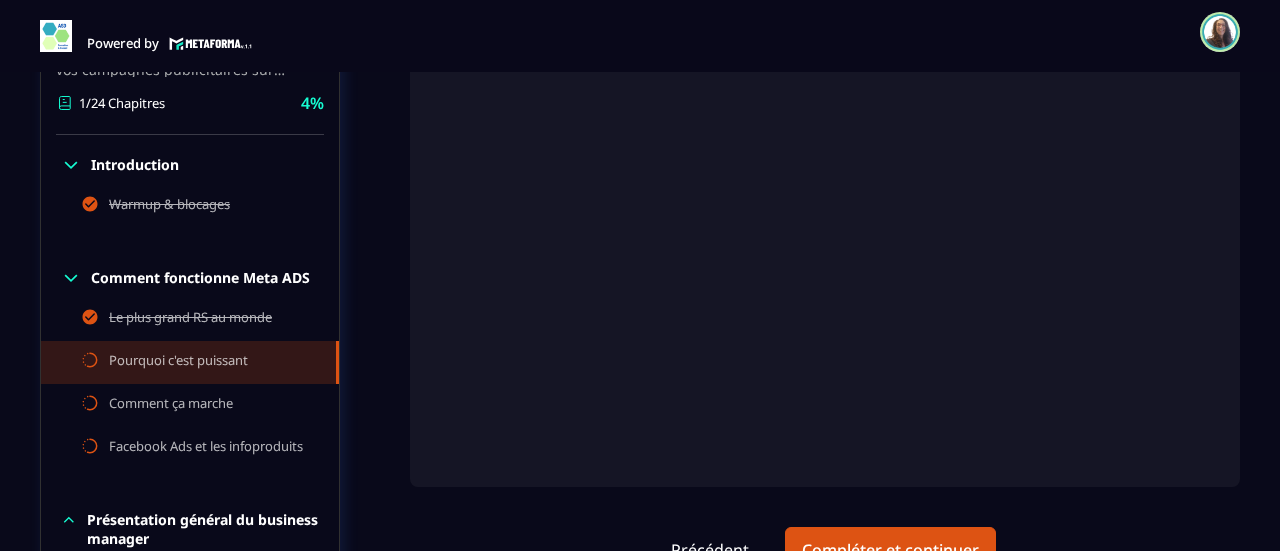 click 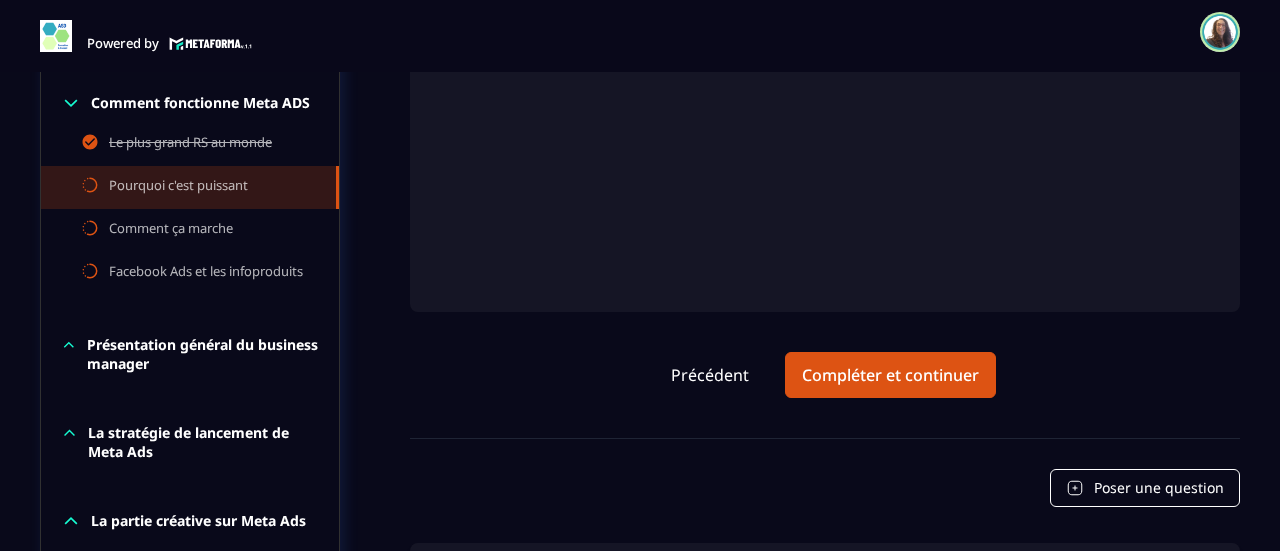 scroll, scrollTop: 711, scrollLeft: 0, axis: vertical 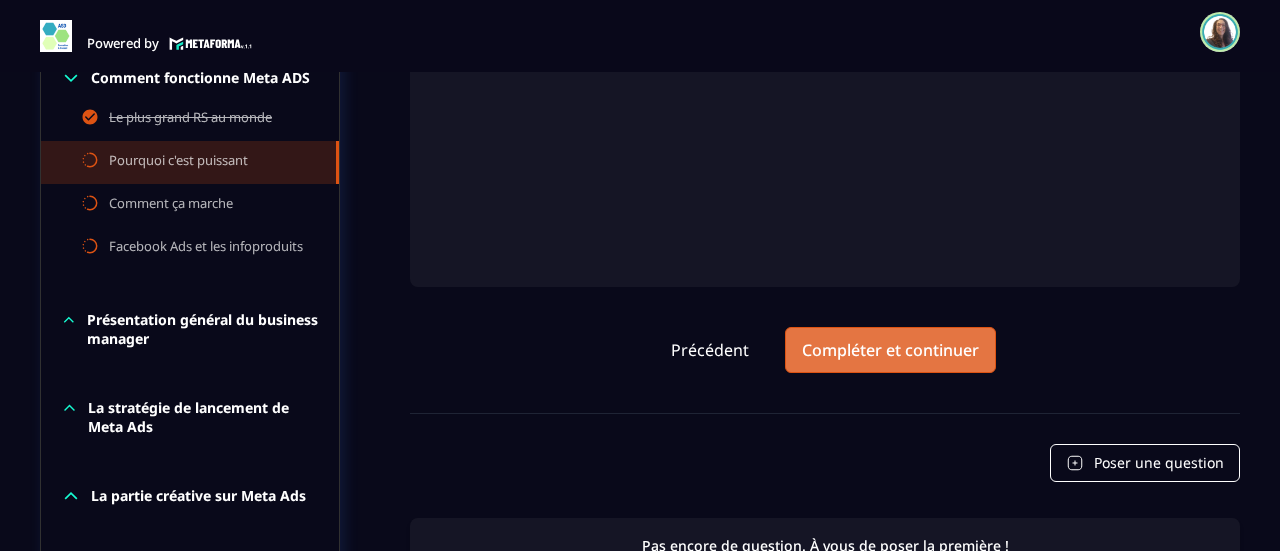 click on "Compléter et continuer" at bounding box center [890, 350] 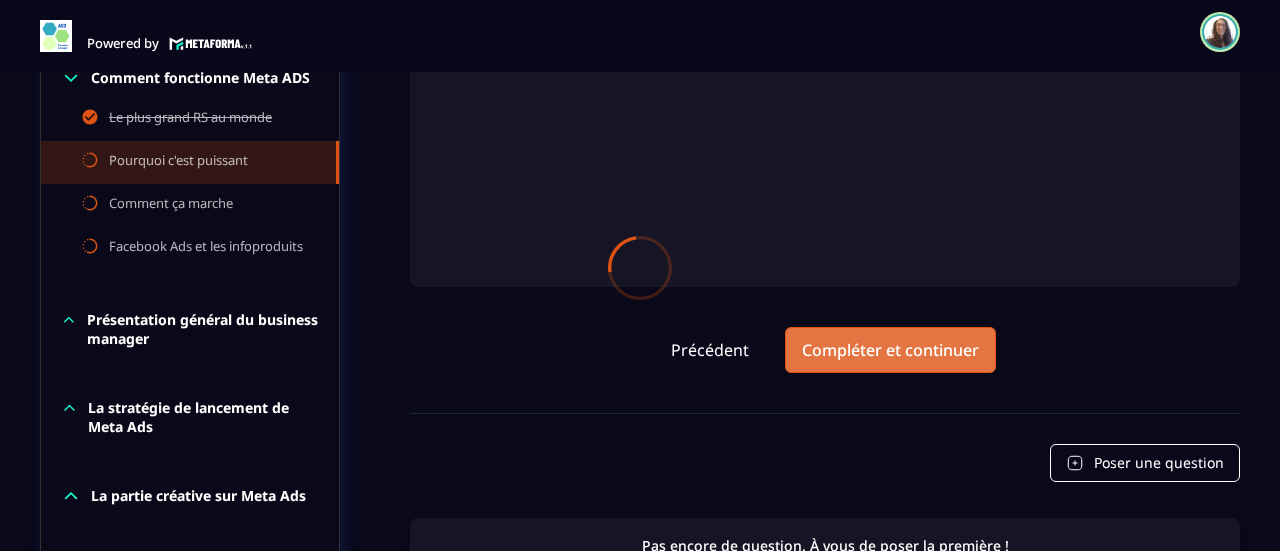 scroll, scrollTop: 0, scrollLeft: 0, axis: both 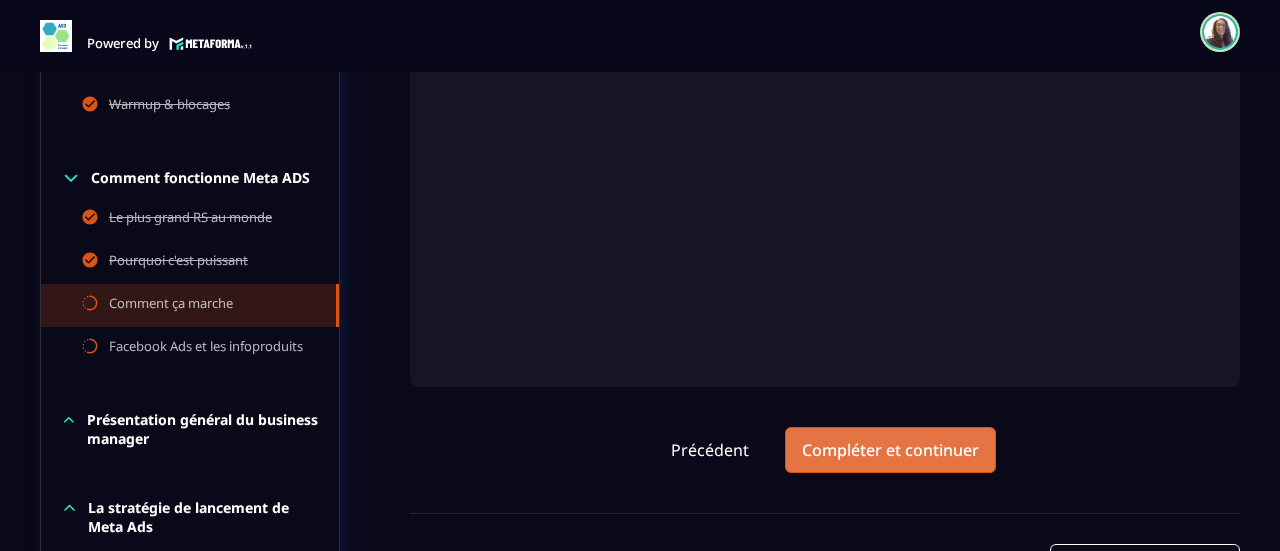 click on "Compléter et continuer" at bounding box center [890, 450] 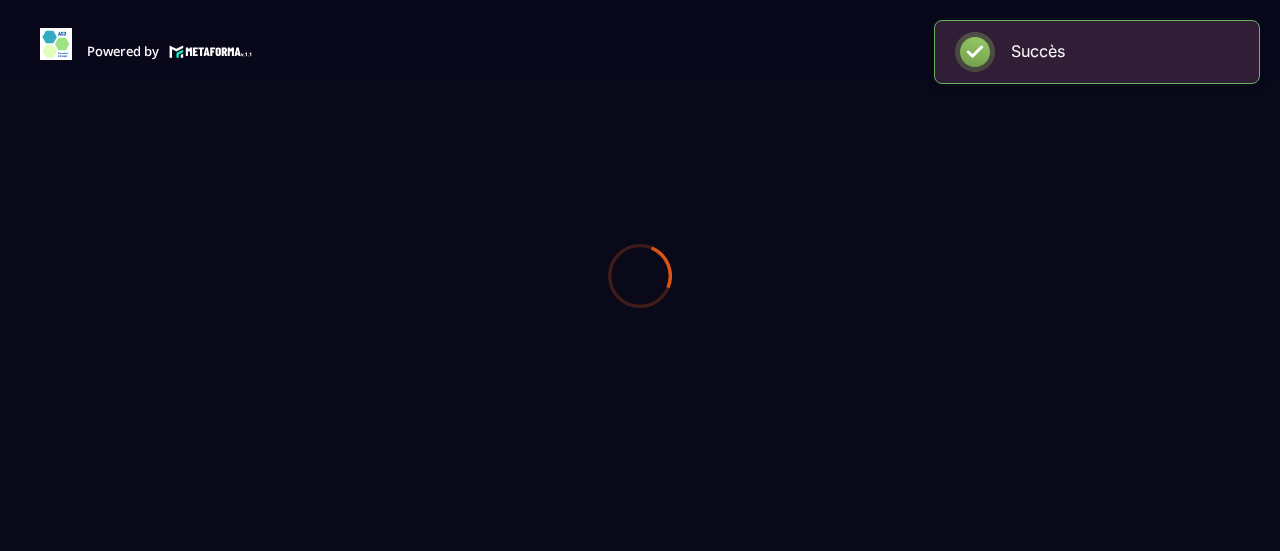 scroll, scrollTop: 0, scrollLeft: 0, axis: both 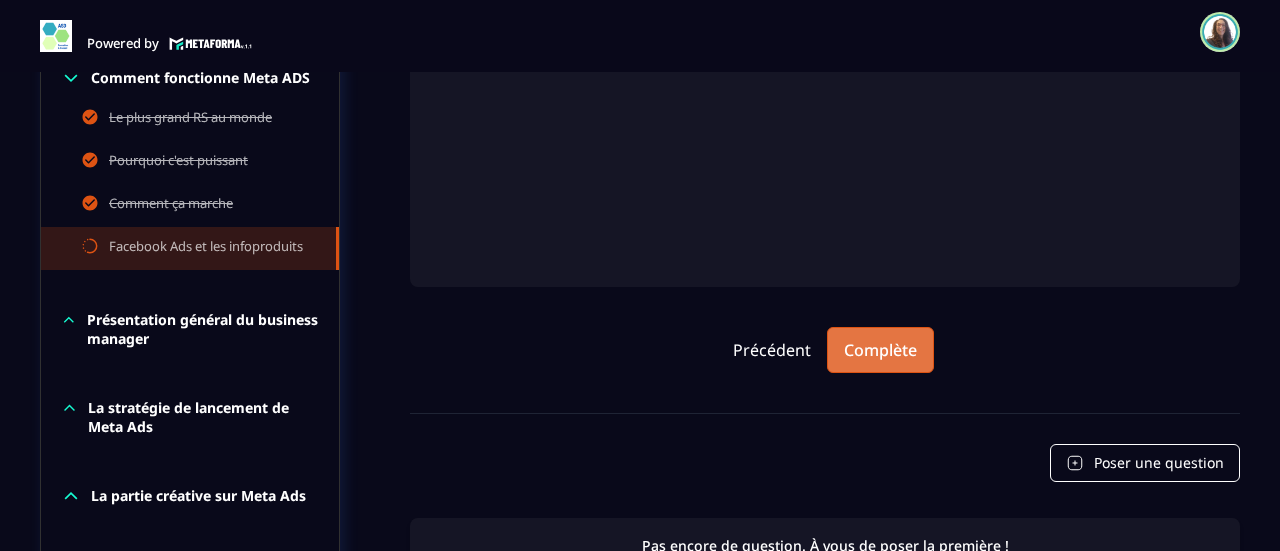 click on "Complète" at bounding box center [880, 350] 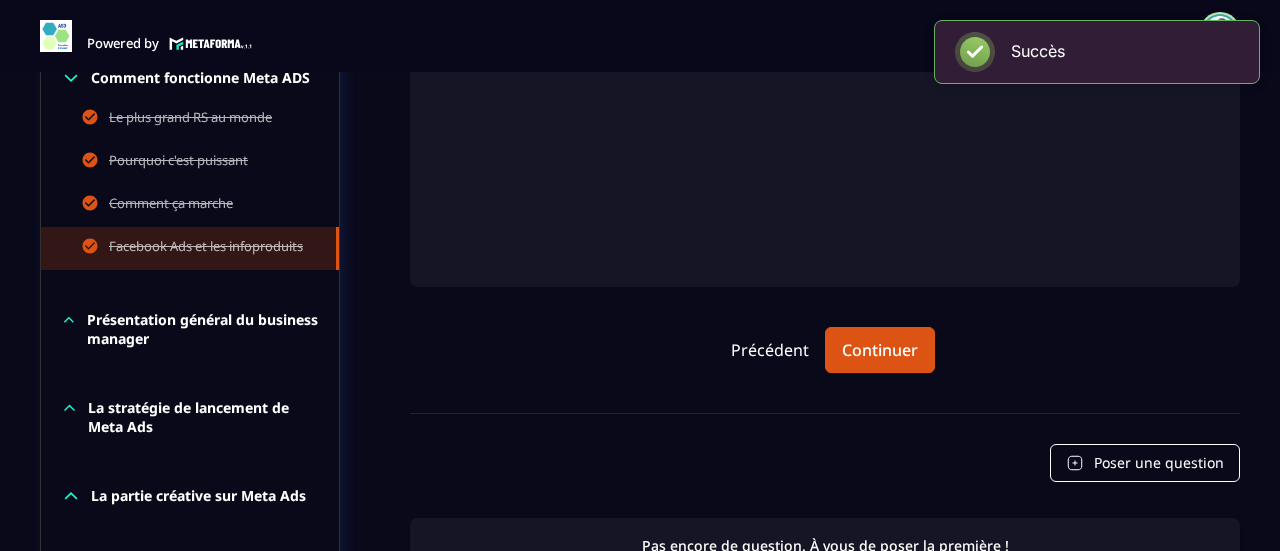click on "Présentation général du business manager" at bounding box center (203, 329) 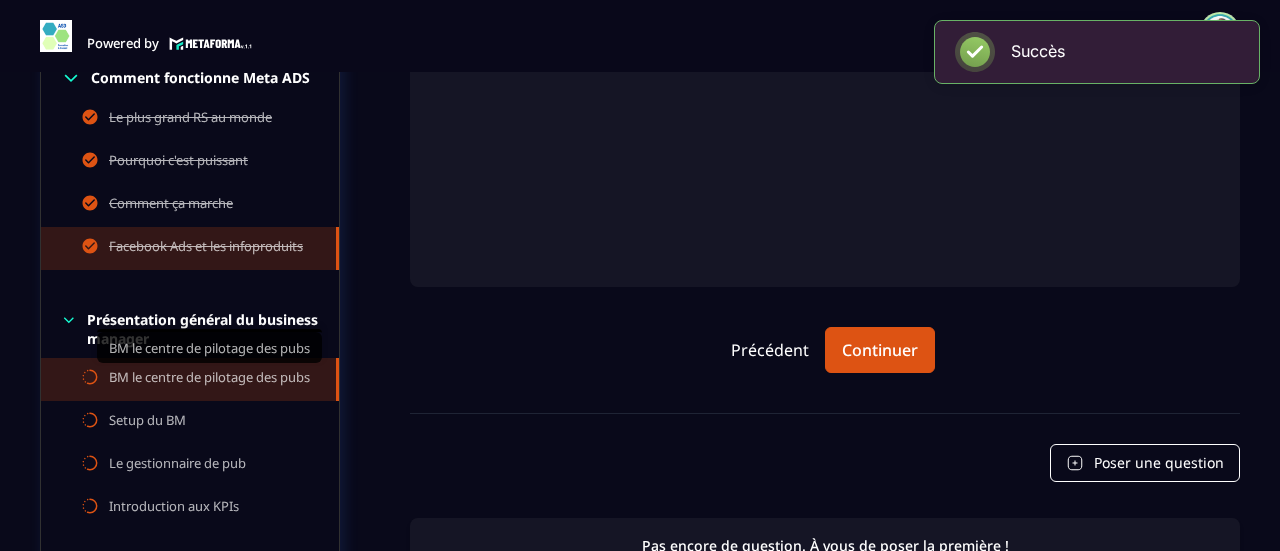 click on "BM le centre de pilotage des pubs" at bounding box center [209, 379] 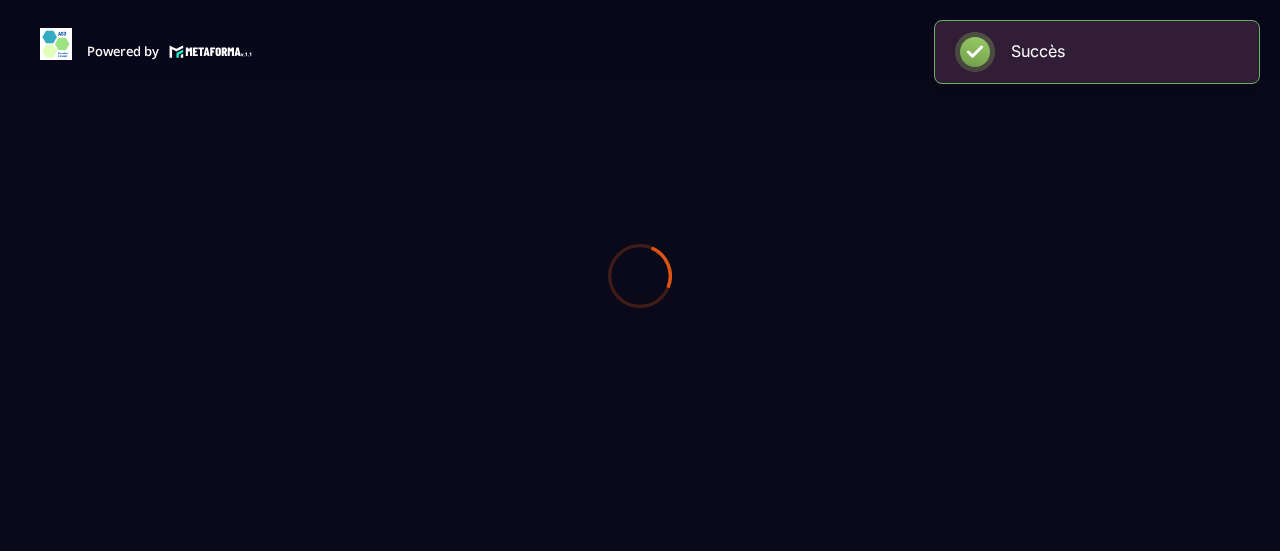 scroll, scrollTop: 0, scrollLeft: 0, axis: both 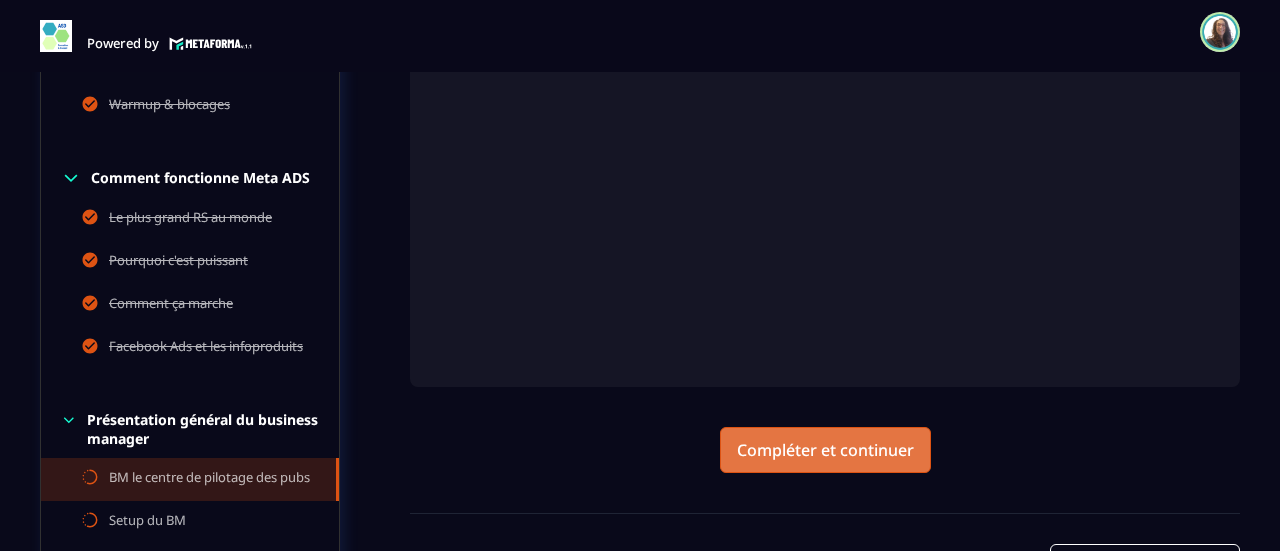 click on "Compléter et continuer" at bounding box center [825, 450] 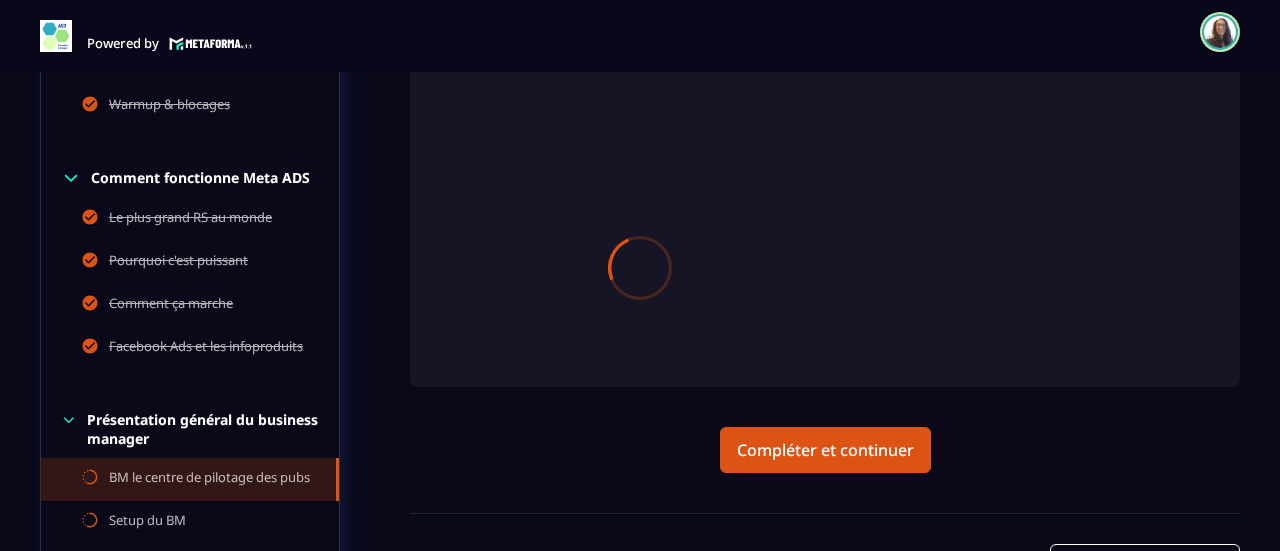 scroll, scrollTop: 0, scrollLeft: 0, axis: both 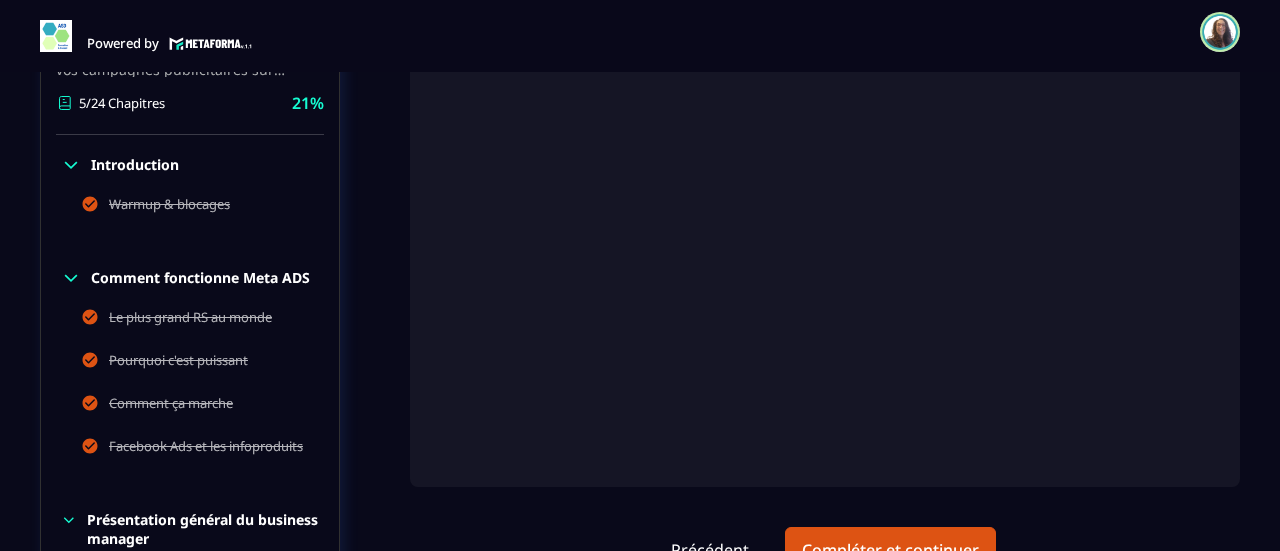 click at bounding box center (825, 201) 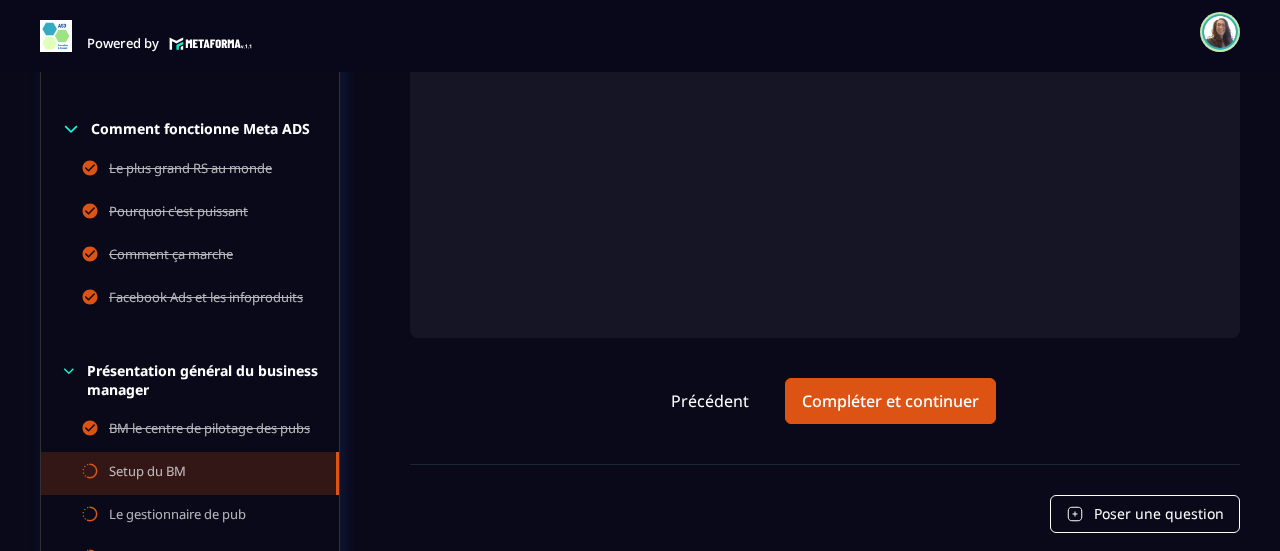 scroll, scrollTop: 711, scrollLeft: 0, axis: vertical 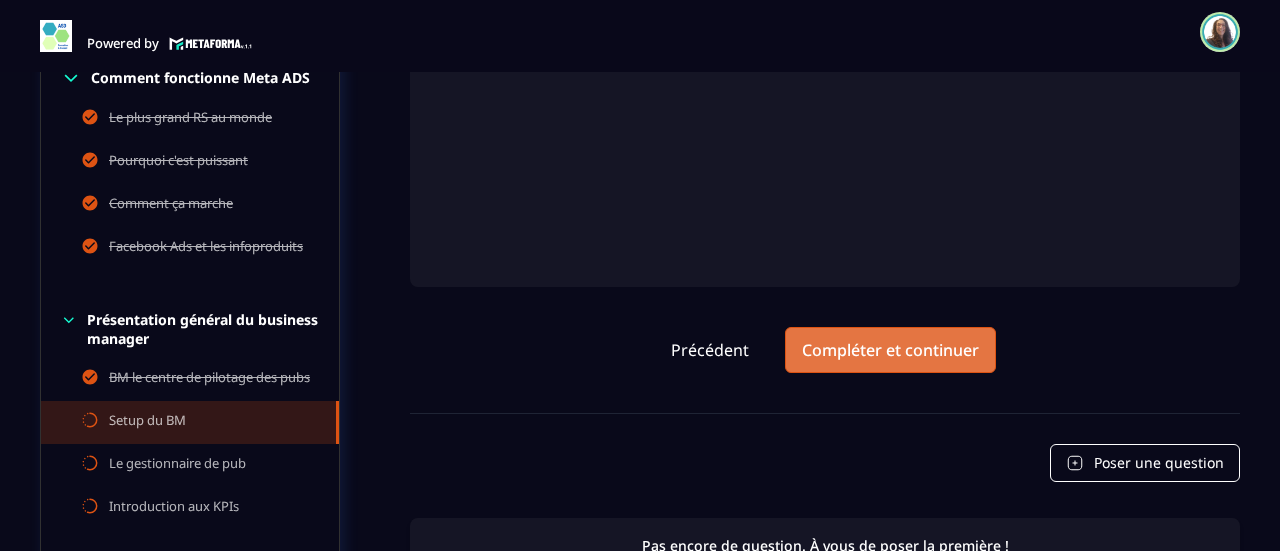 click on "Compléter et continuer" at bounding box center [890, 350] 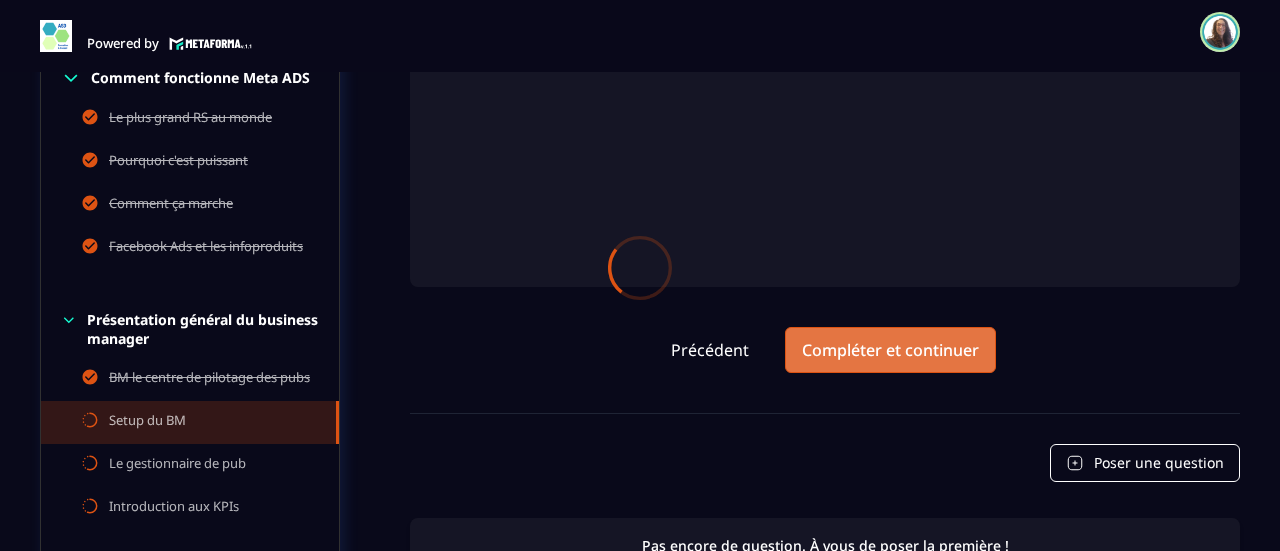 scroll, scrollTop: 0, scrollLeft: 0, axis: both 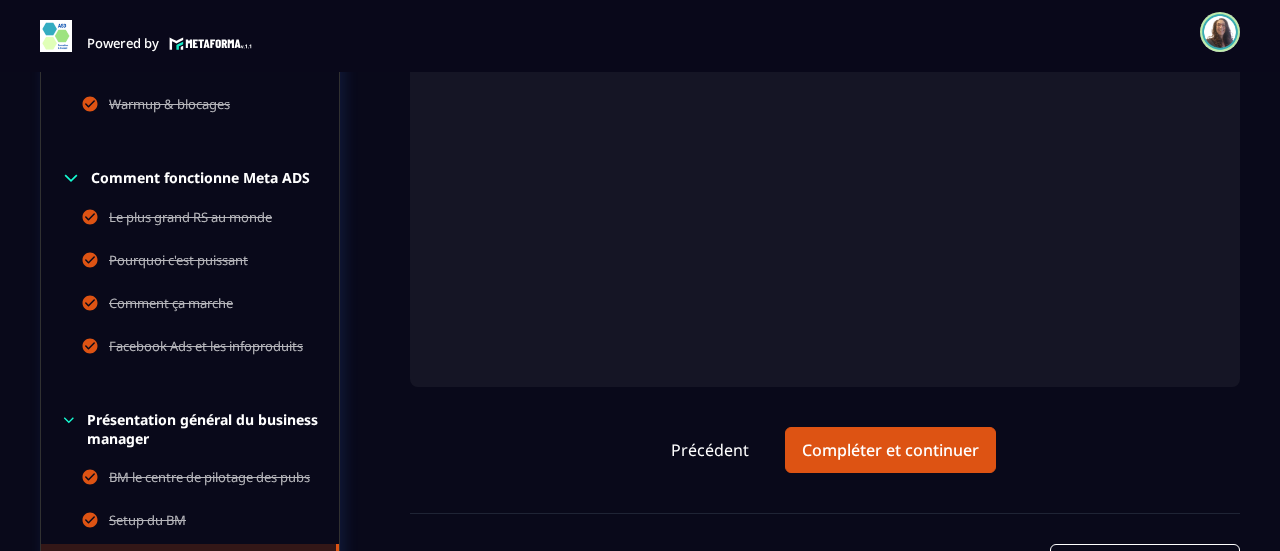 click at bounding box center (825, 101) 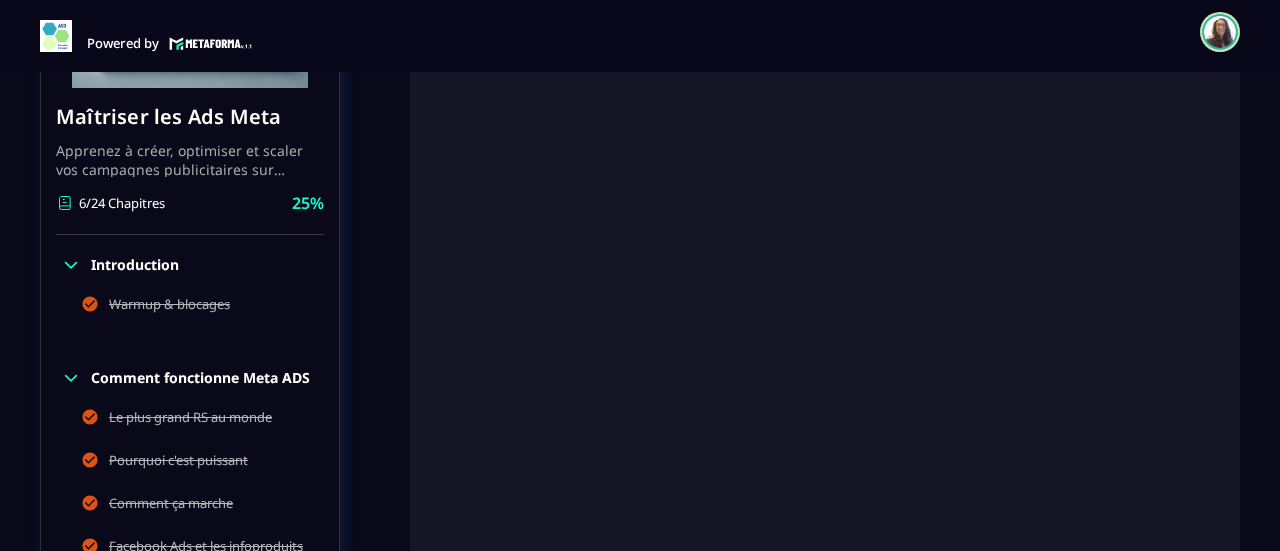 scroll, scrollTop: 611, scrollLeft: 0, axis: vertical 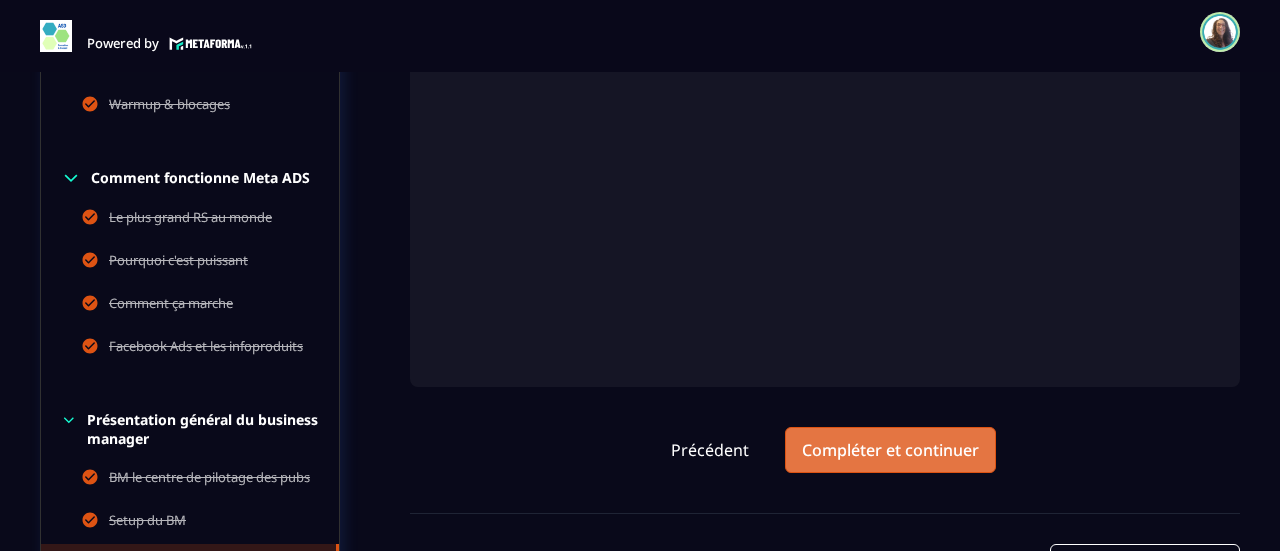 click on "Compléter et continuer" at bounding box center (890, 450) 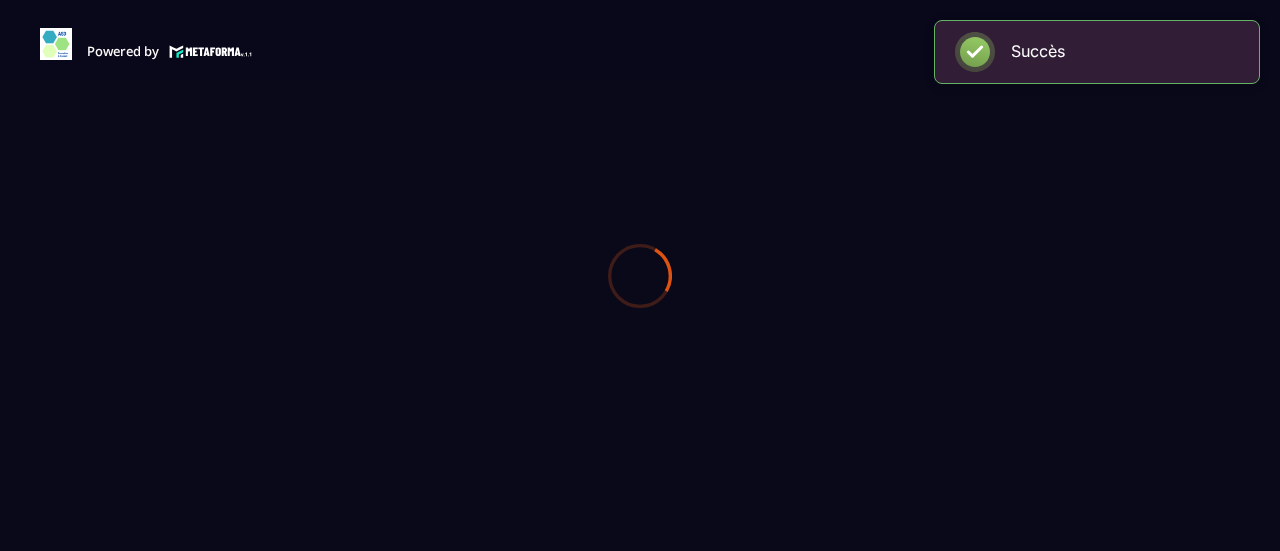 scroll, scrollTop: 0, scrollLeft: 0, axis: both 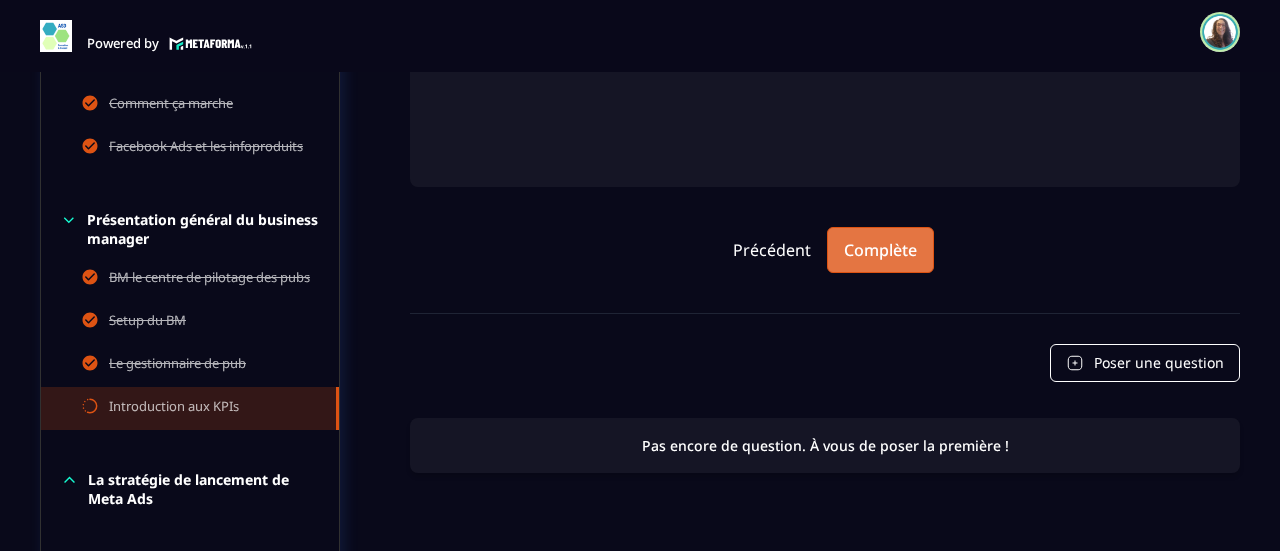 click on "Complète" at bounding box center [880, 250] 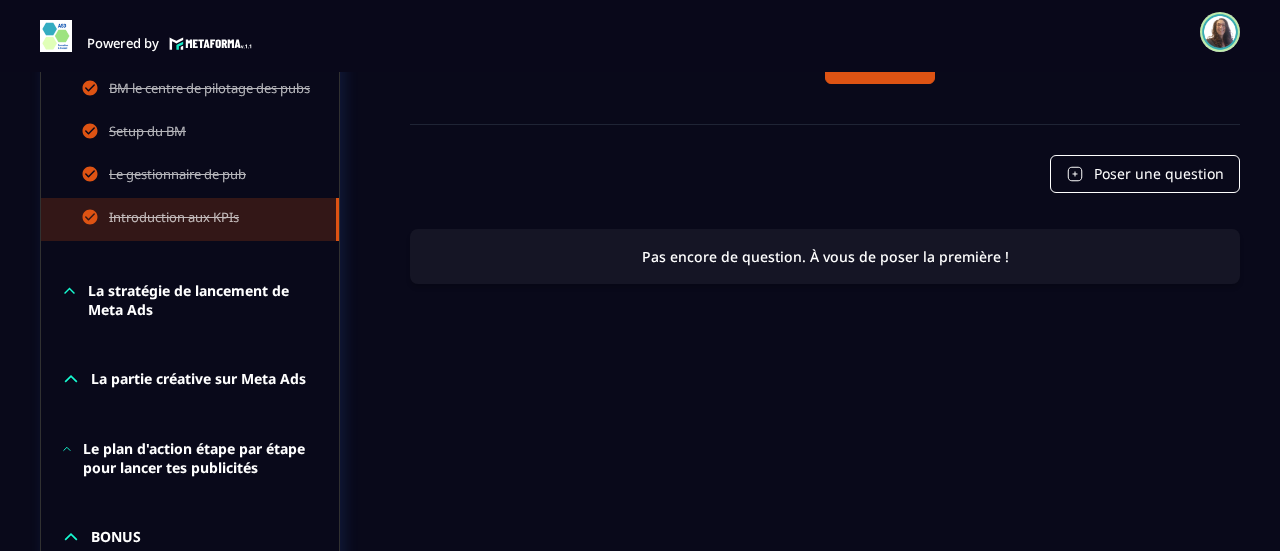 scroll, scrollTop: 1011, scrollLeft: 0, axis: vertical 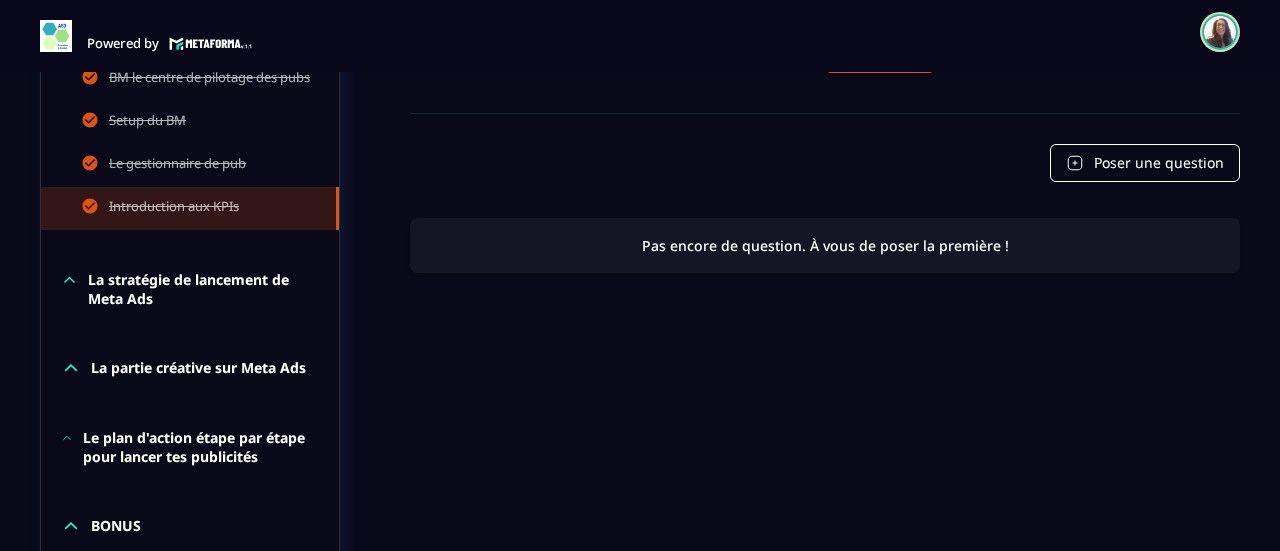 click on "La stratégie de lancement de Meta Ads" at bounding box center [190, 289] 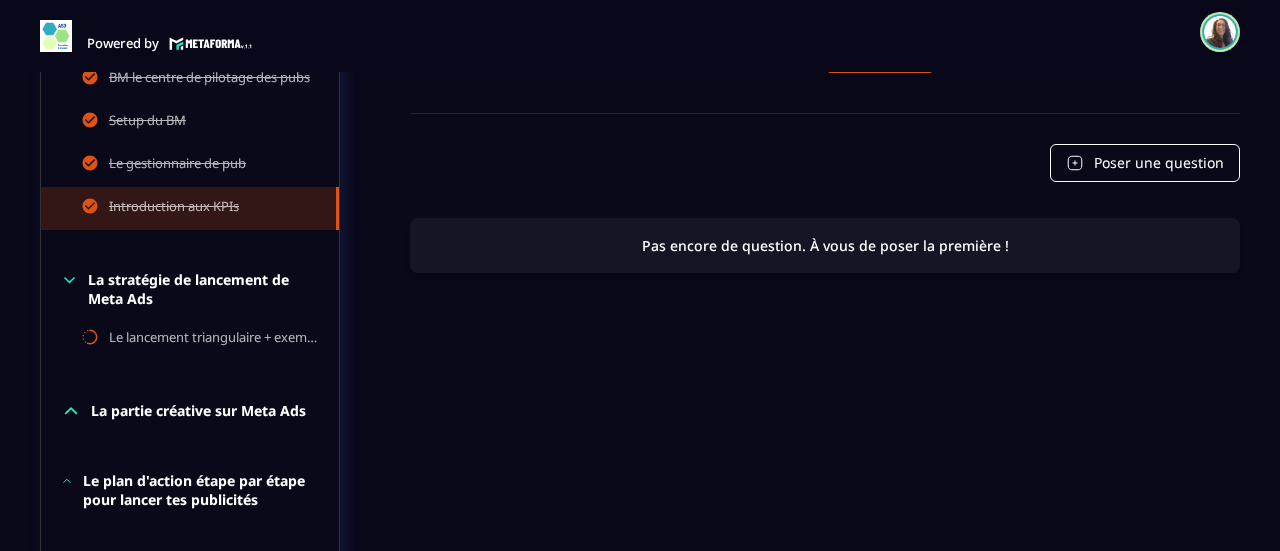 scroll, scrollTop: 1188, scrollLeft: 0, axis: vertical 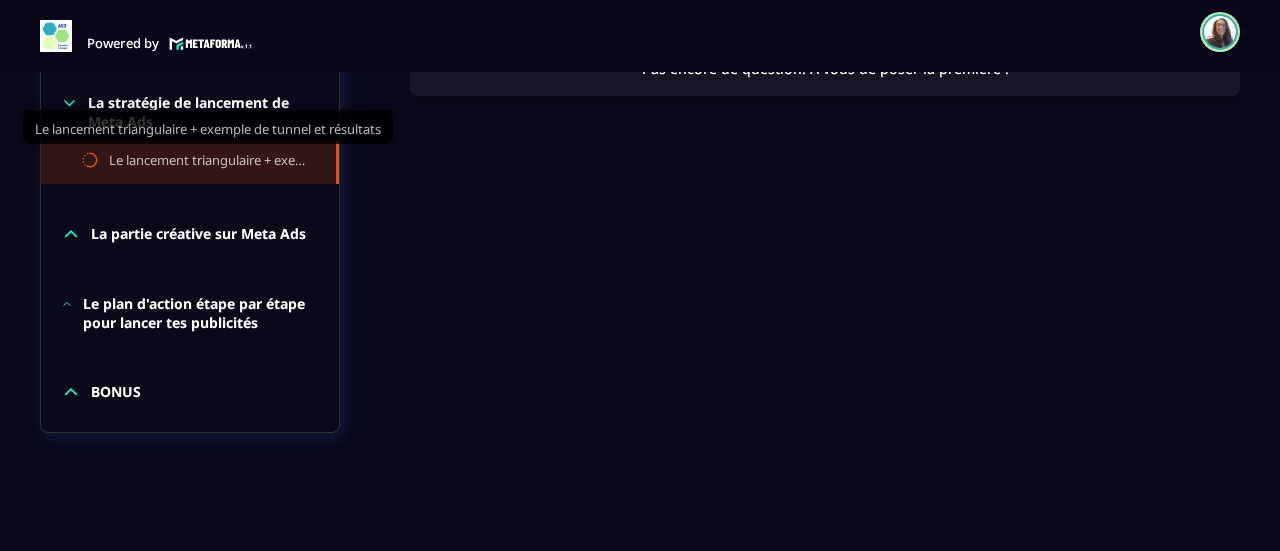 click on "Le lancement triangulaire + exemple de tunnel et résultats" at bounding box center [212, 162] 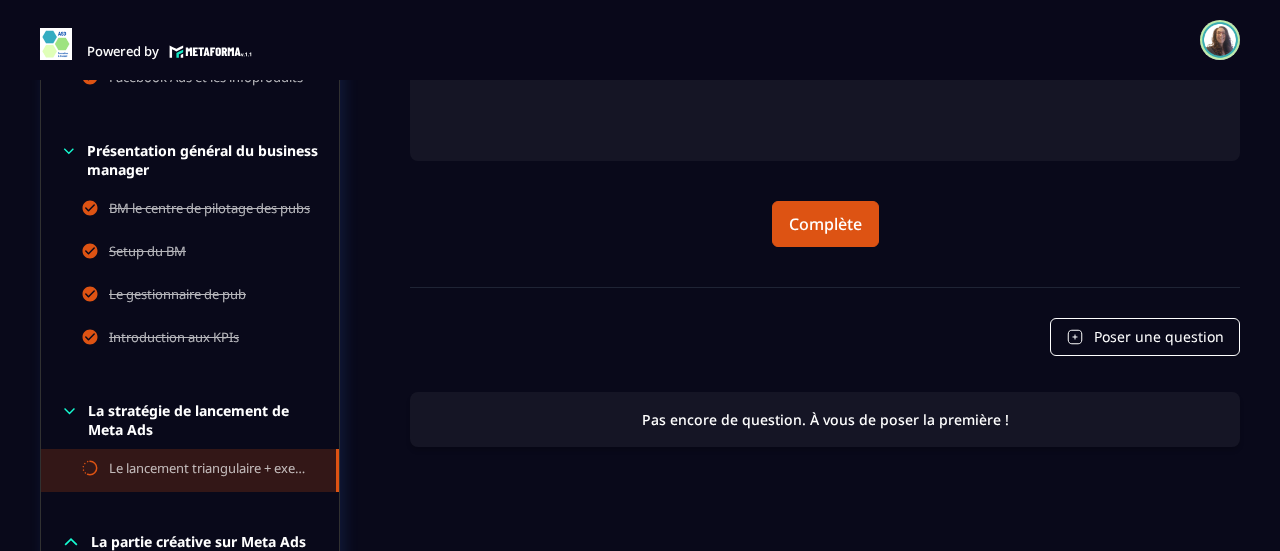 scroll, scrollTop: 656, scrollLeft: 0, axis: vertical 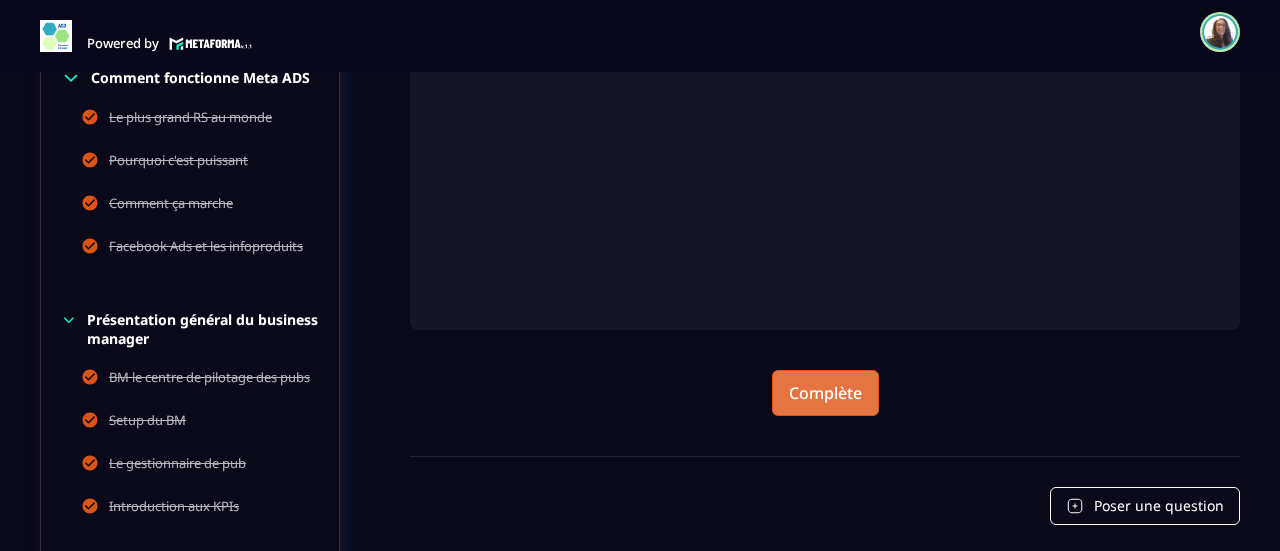 click on "Complète" at bounding box center (825, 393) 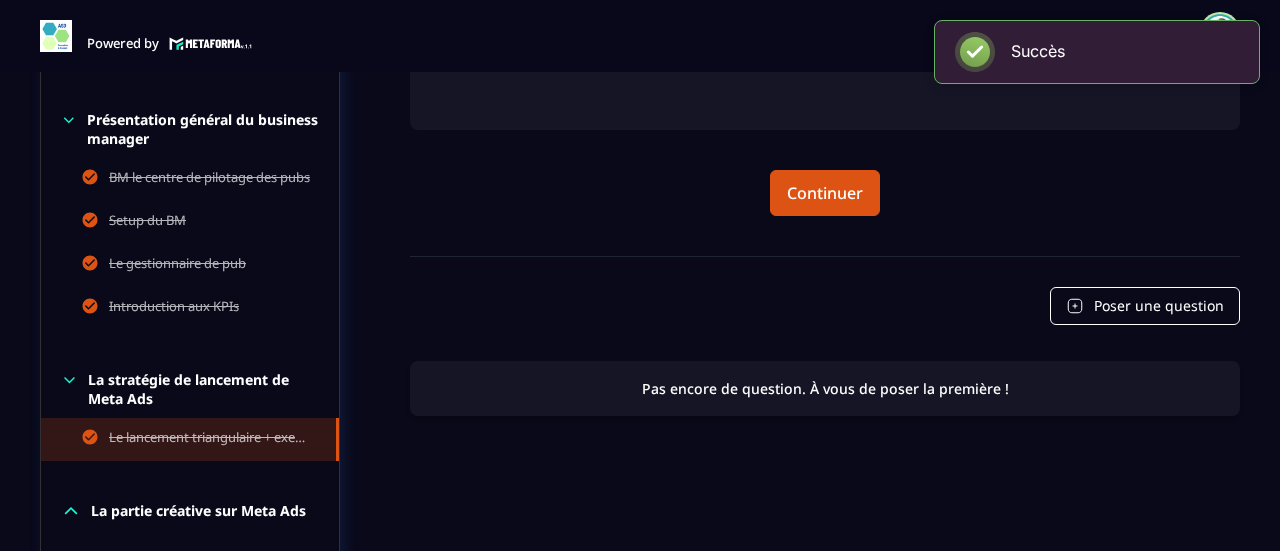 scroll, scrollTop: 1011, scrollLeft: 0, axis: vertical 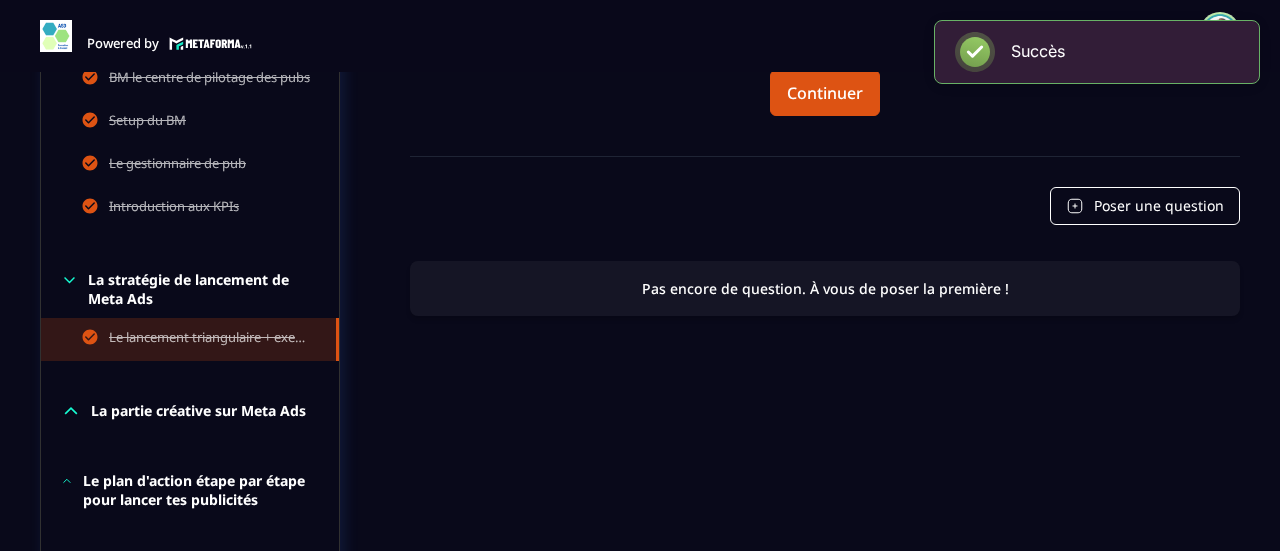 click on "La partie créative sur Meta Ads" at bounding box center [198, 411] 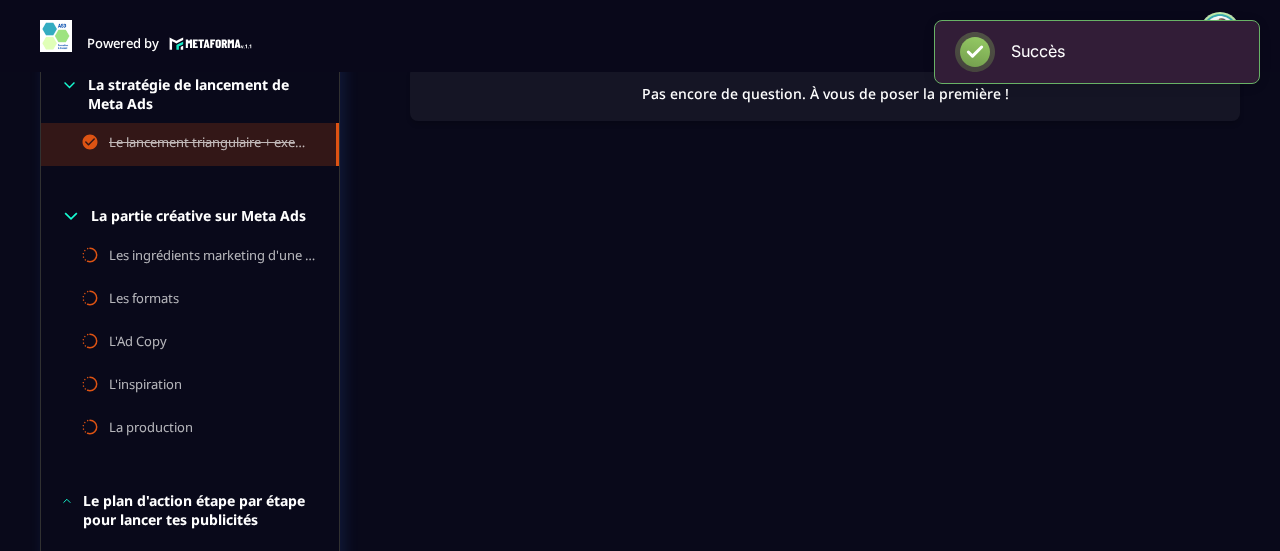 scroll, scrollTop: 1211, scrollLeft: 0, axis: vertical 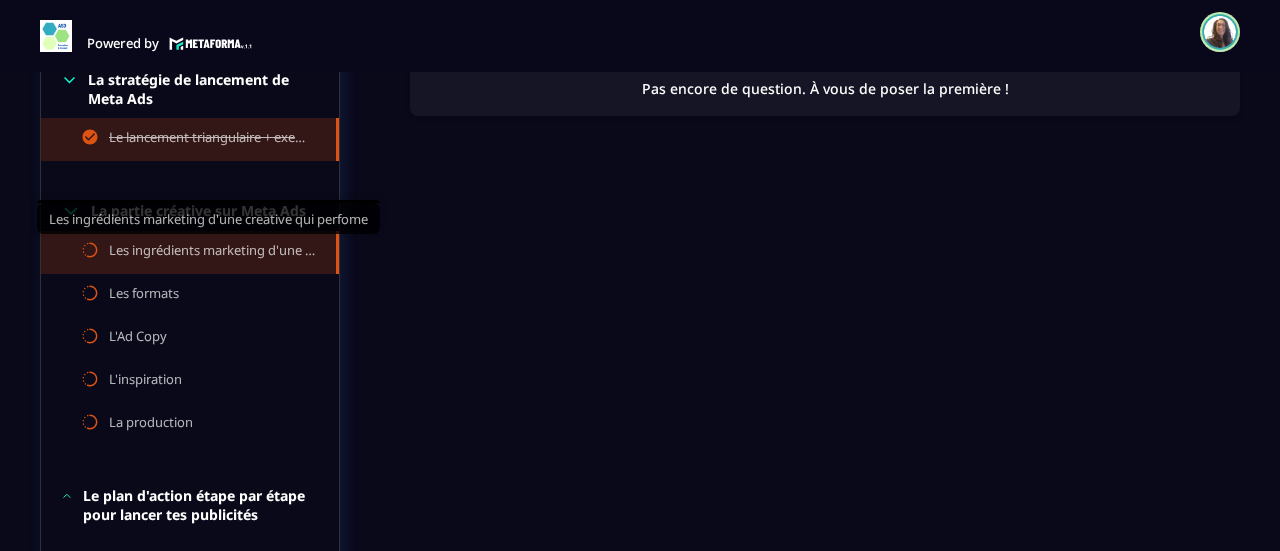 click on "Les ingrédients marketing d'une creative qui perfome" at bounding box center [212, 252] 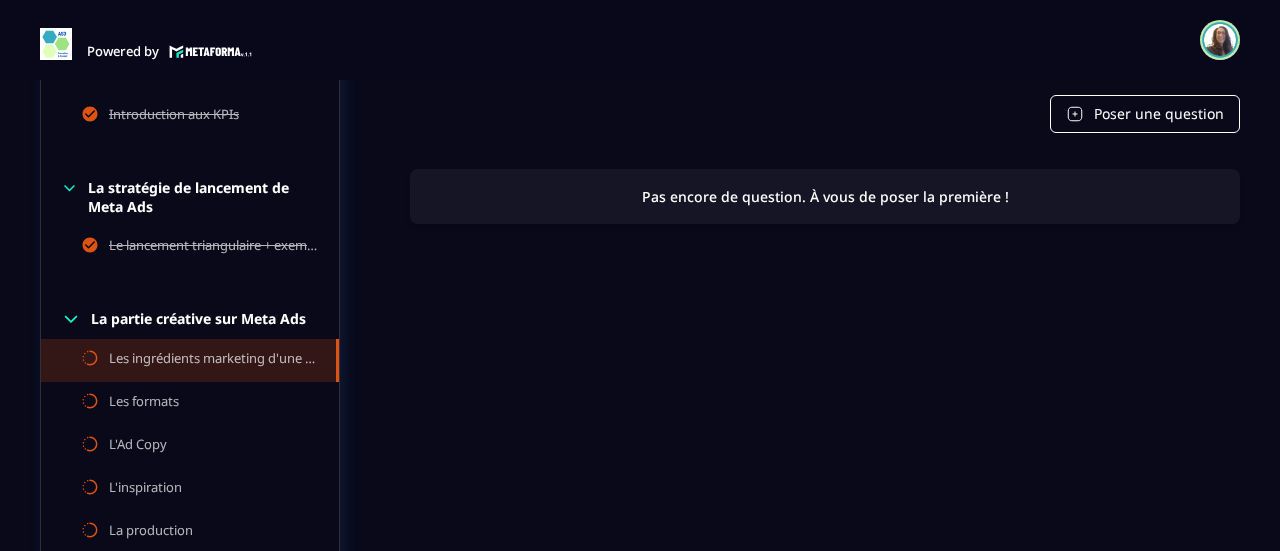 scroll, scrollTop: 840, scrollLeft: 0, axis: vertical 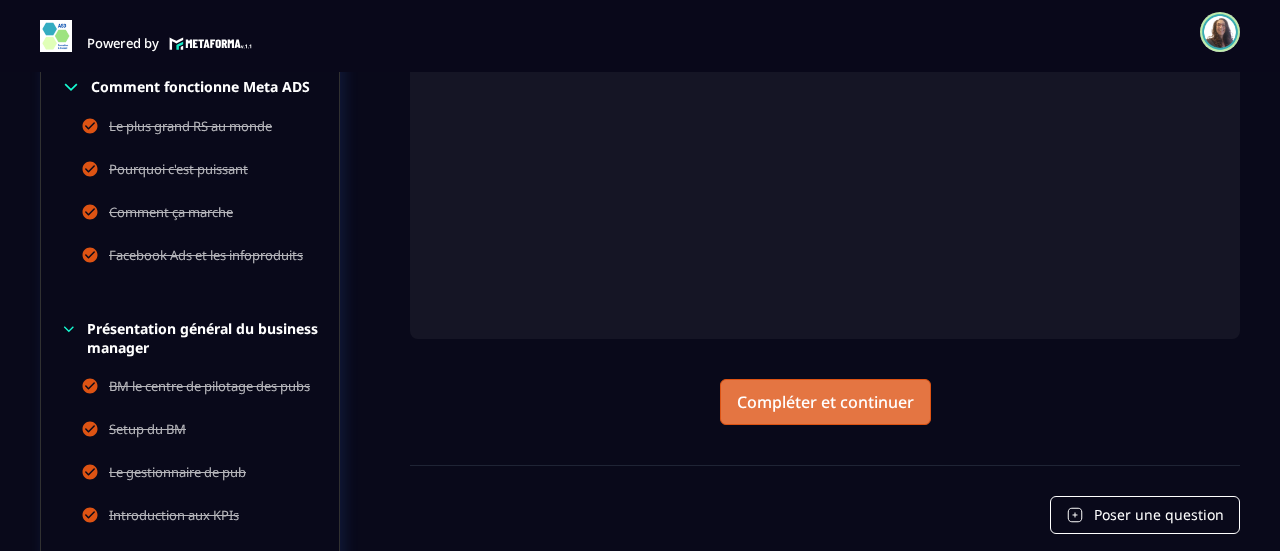 click on "Compléter et continuer" at bounding box center [825, 402] 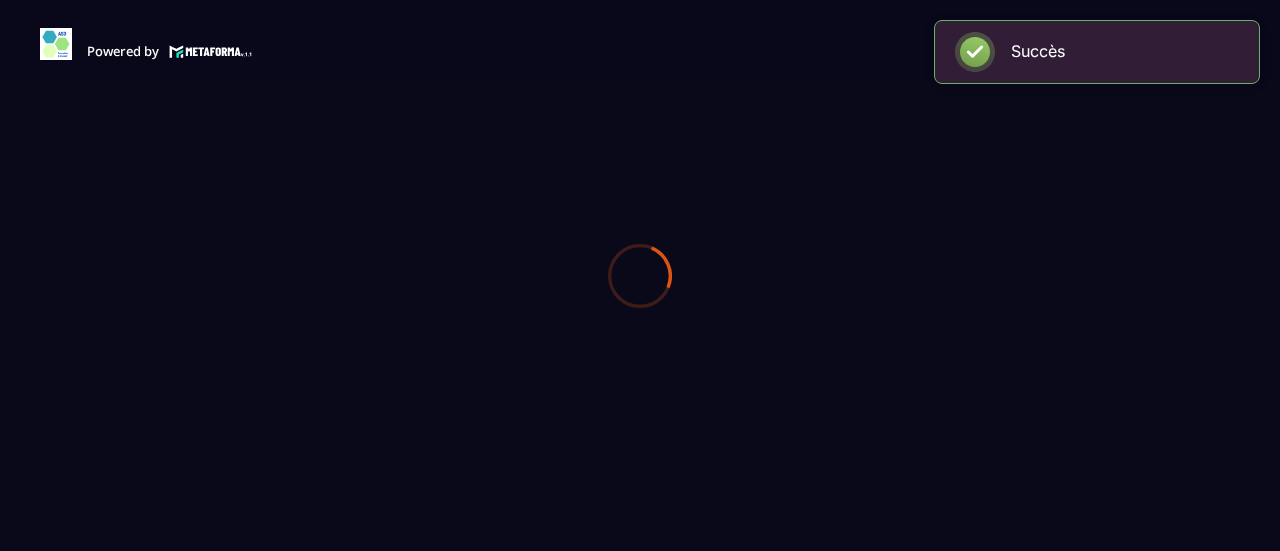 scroll, scrollTop: 0, scrollLeft: 0, axis: both 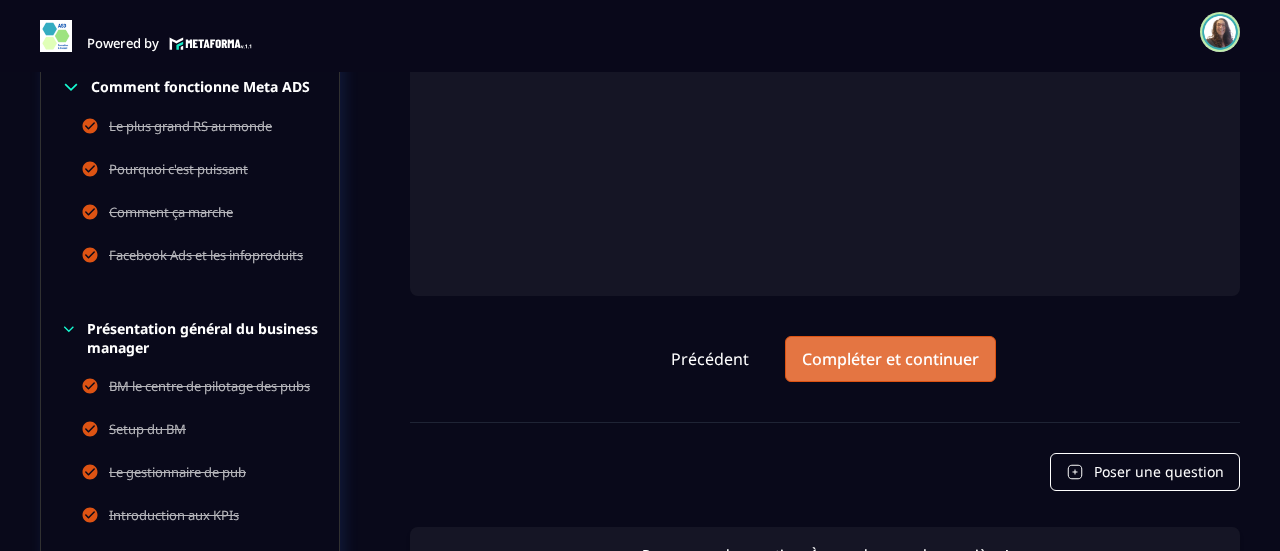 click on "Compléter et continuer" at bounding box center (890, 359) 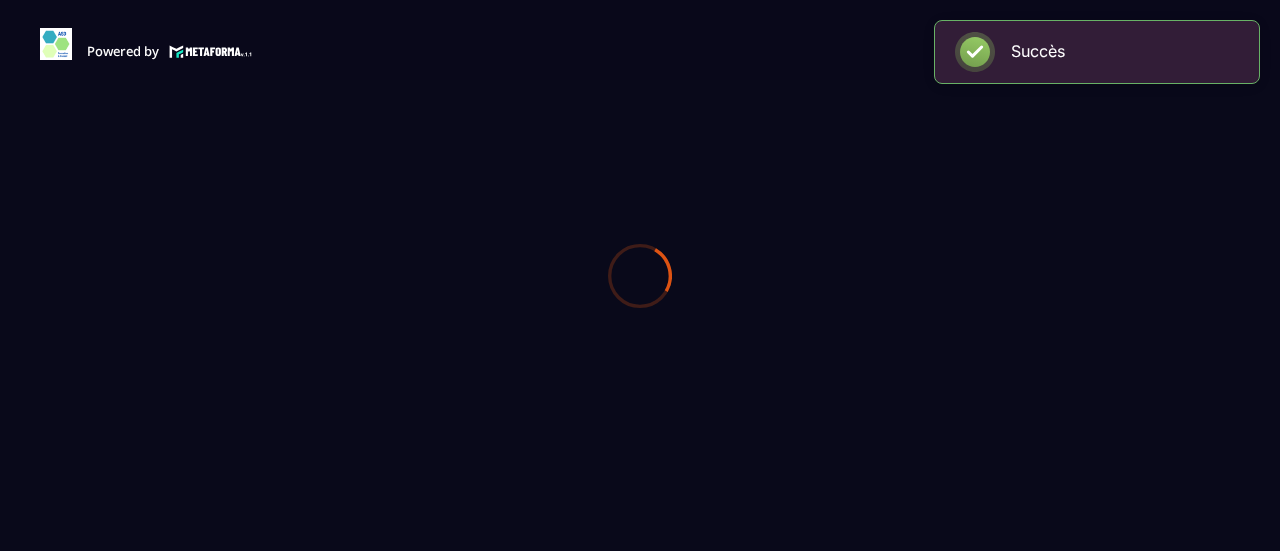 scroll, scrollTop: 0, scrollLeft: 0, axis: both 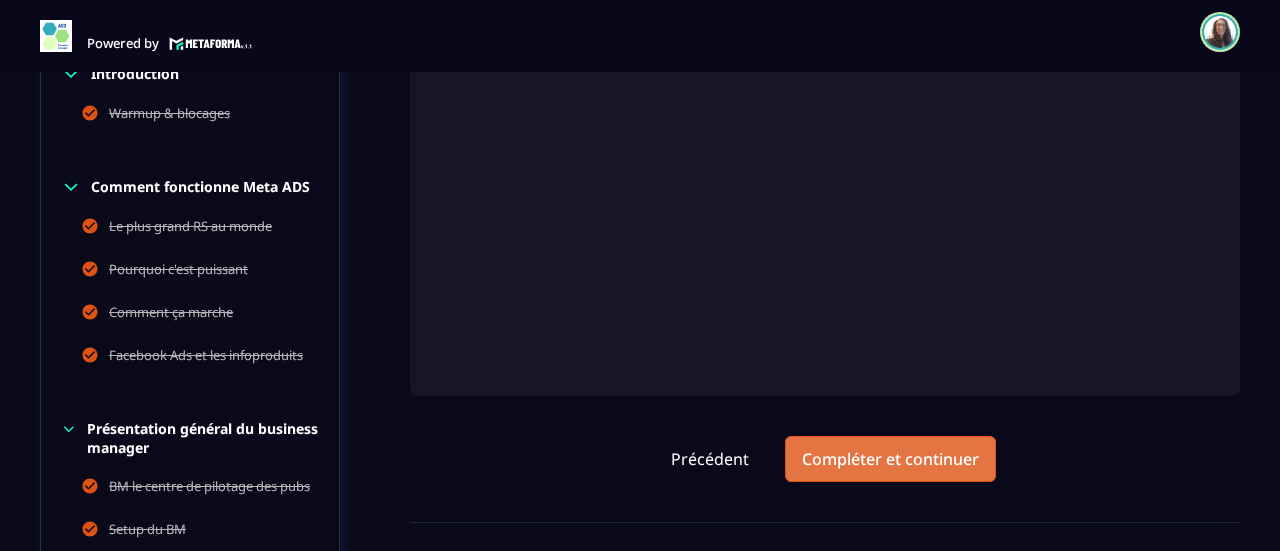 click on "Compléter et continuer" at bounding box center [890, 459] 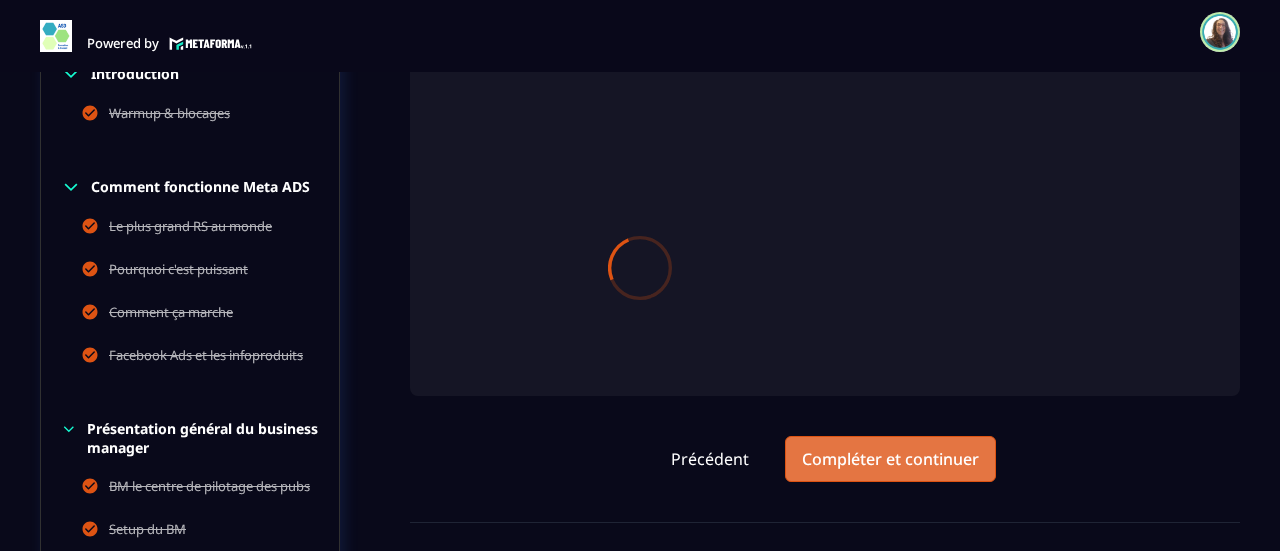 scroll, scrollTop: 0, scrollLeft: 0, axis: both 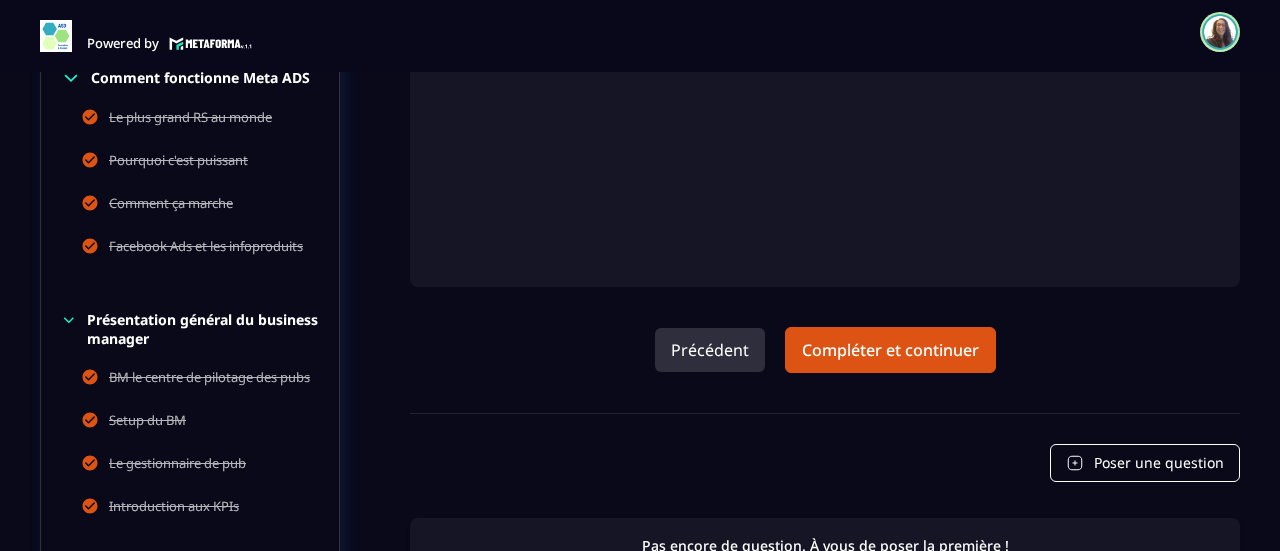 click on "Précédent" at bounding box center (710, 350) 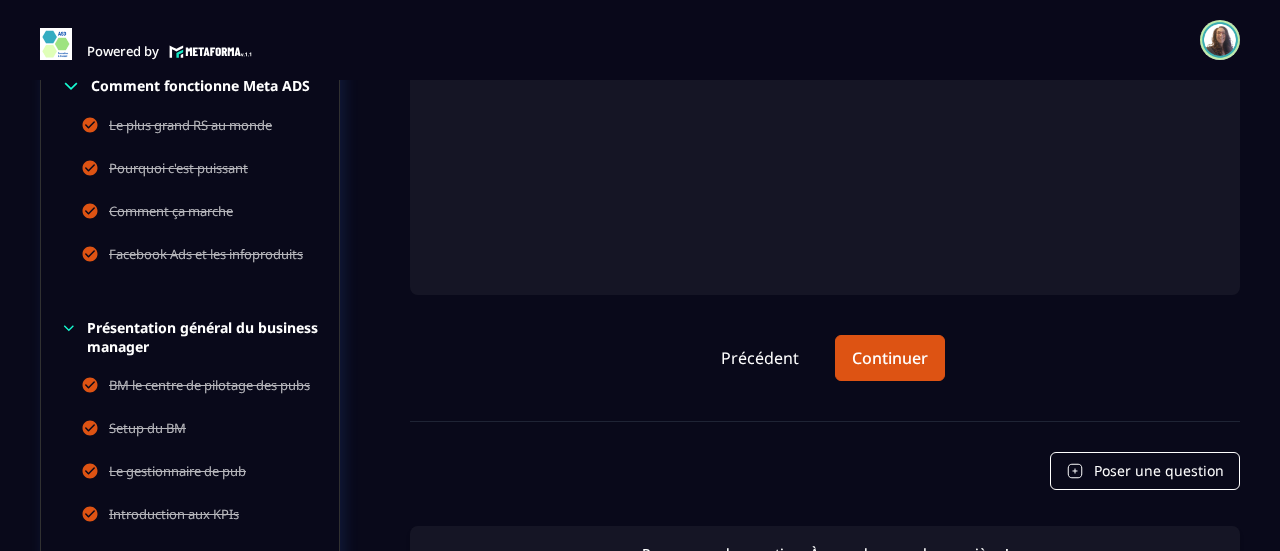 scroll, scrollTop: 643, scrollLeft: 0, axis: vertical 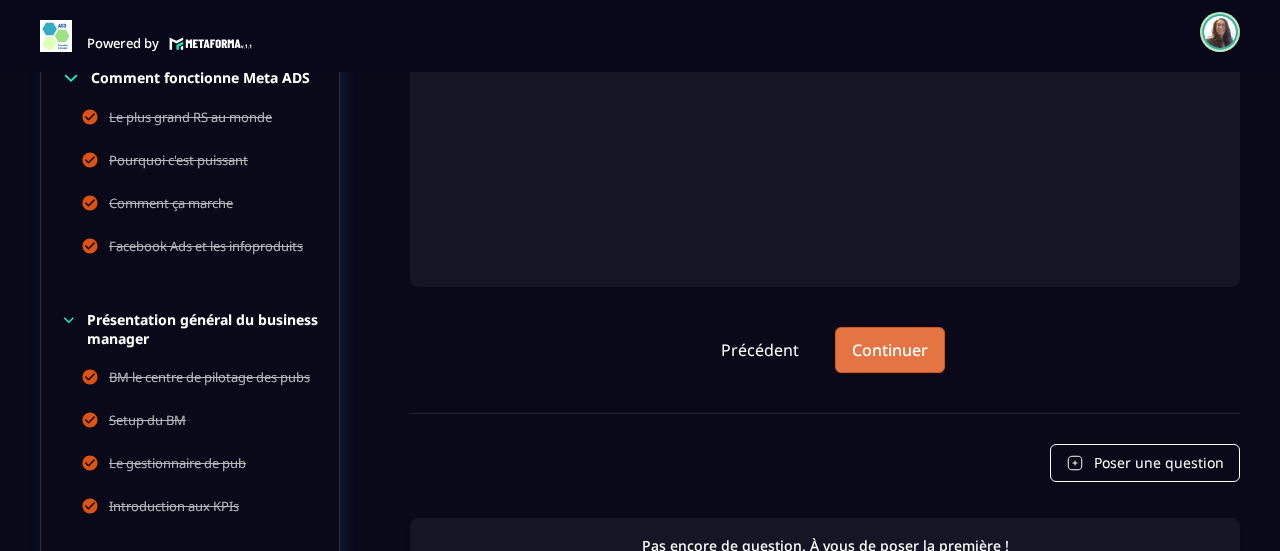 click on "Continuer" at bounding box center (890, 350) 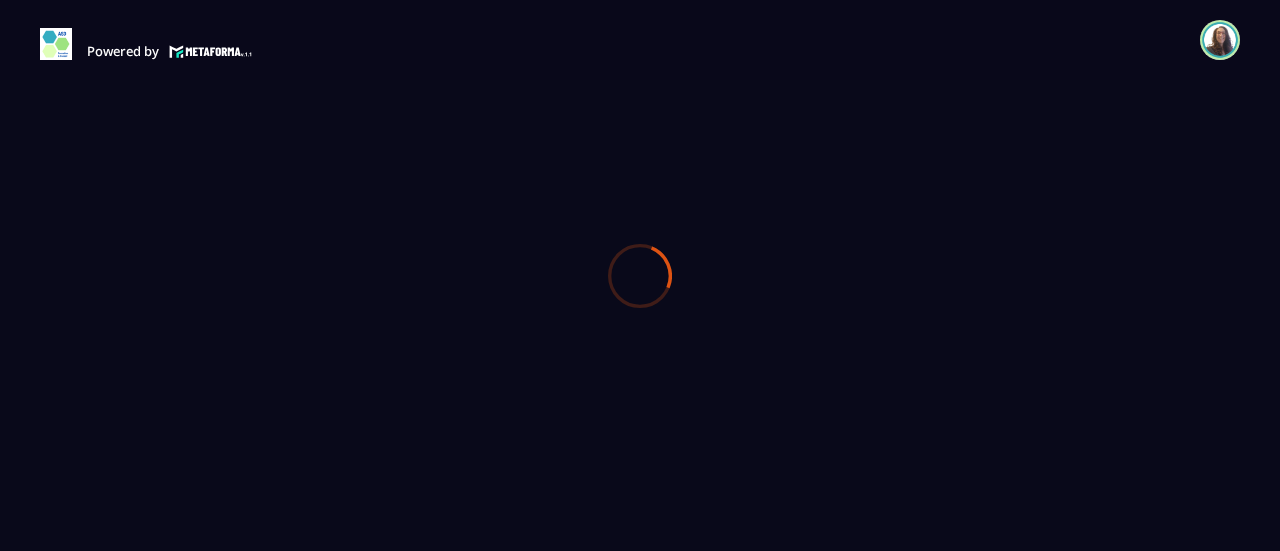 scroll, scrollTop: 0, scrollLeft: 0, axis: both 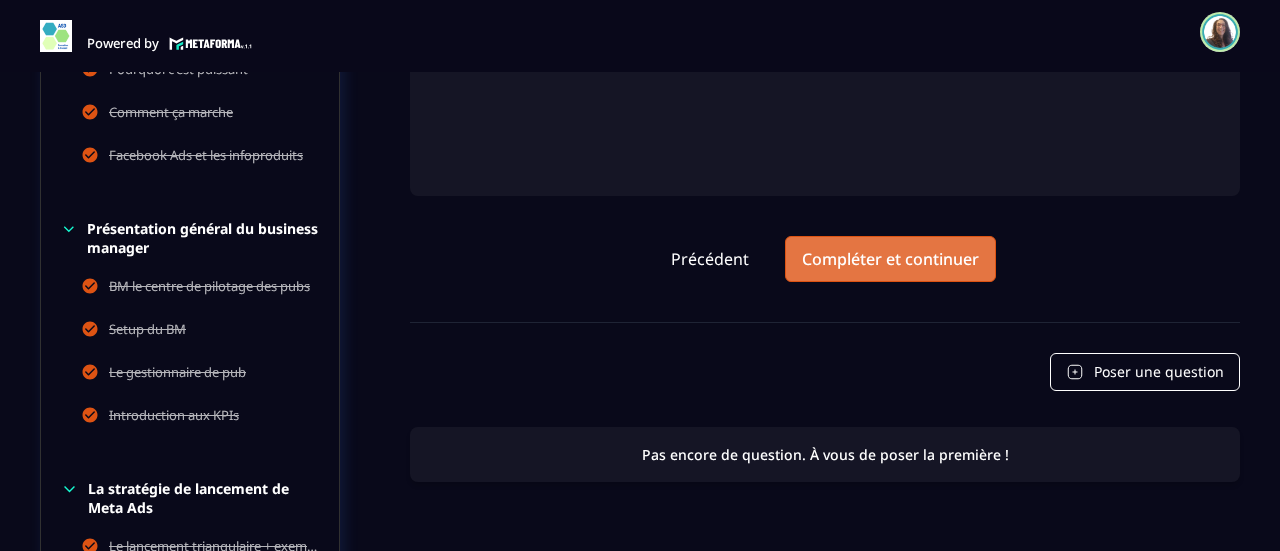 click on "Compléter et continuer" at bounding box center (890, 259) 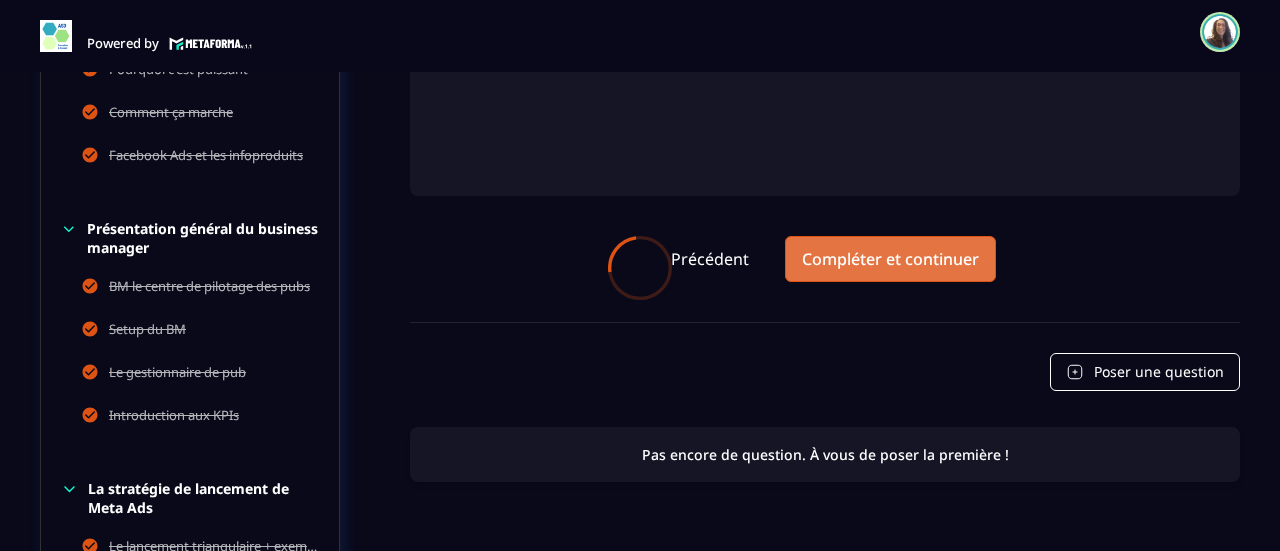 scroll, scrollTop: 0, scrollLeft: 0, axis: both 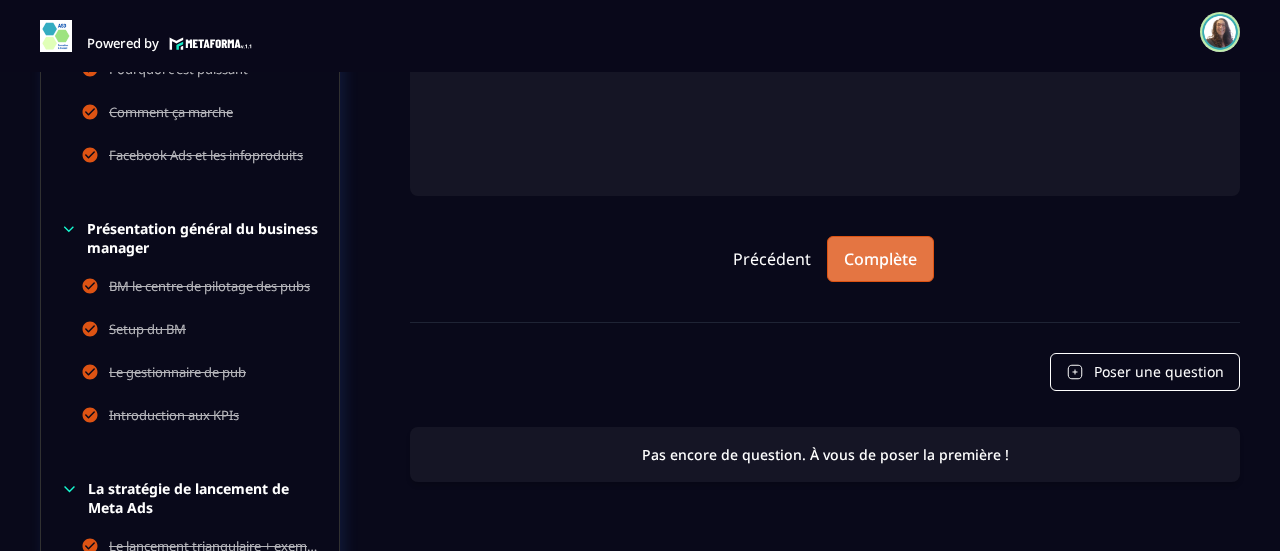 click on "Complète" at bounding box center [880, 259] 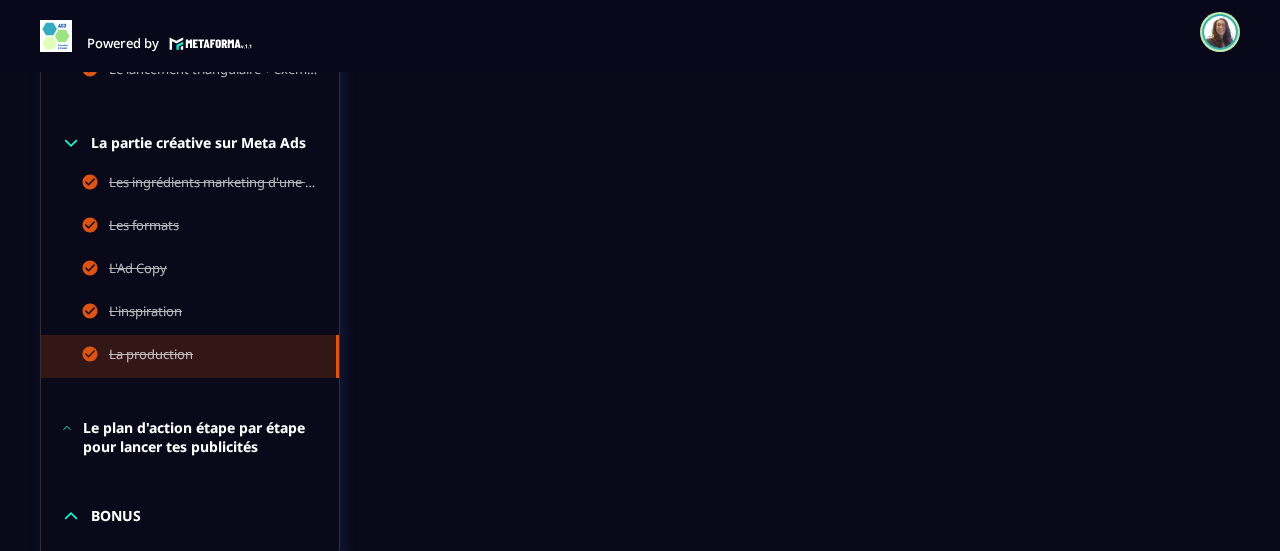 scroll, scrollTop: 1402, scrollLeft: 0, axis: vertical 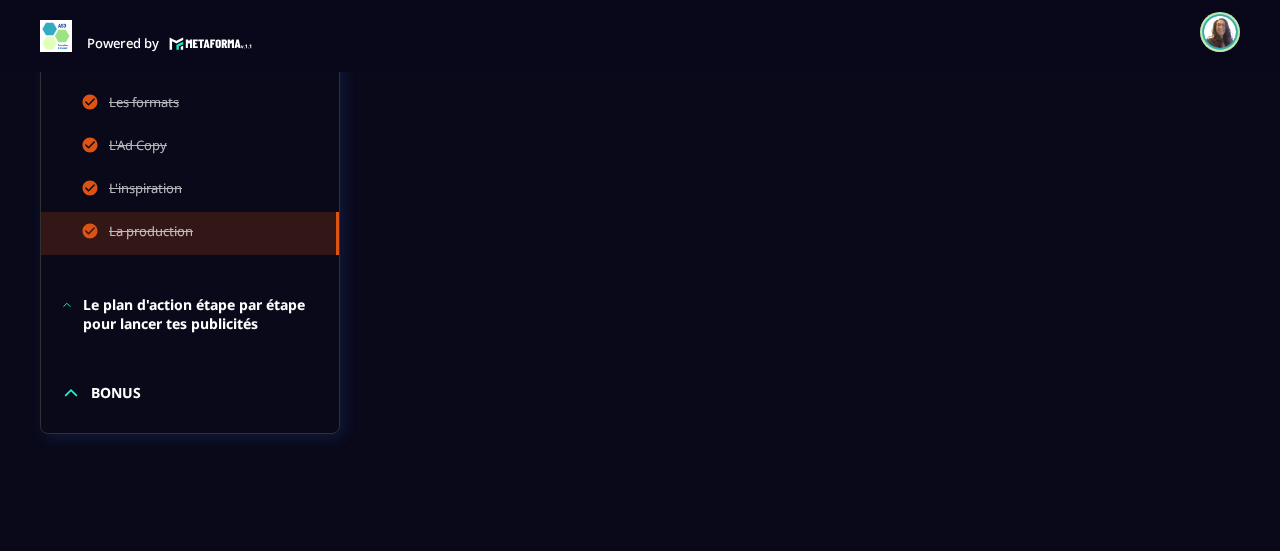 click on "Le plan d'action étape par étape pour lancer tes publicités" at bounding box center (201, 314) 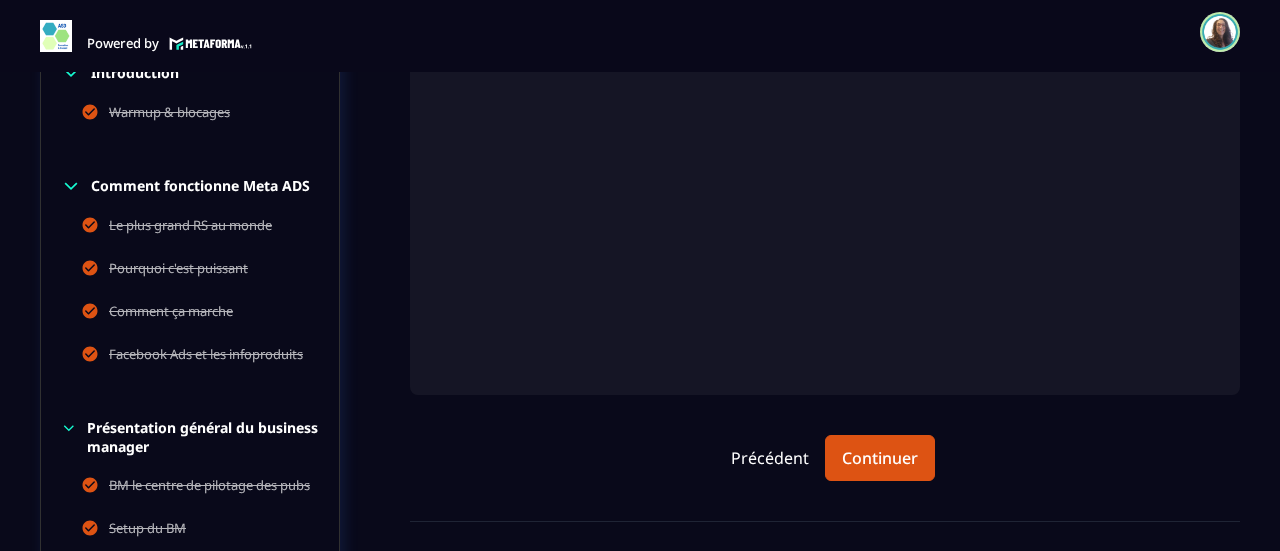 scroll, scrollTop: 602, scrollLeft: 0, axis: vertical 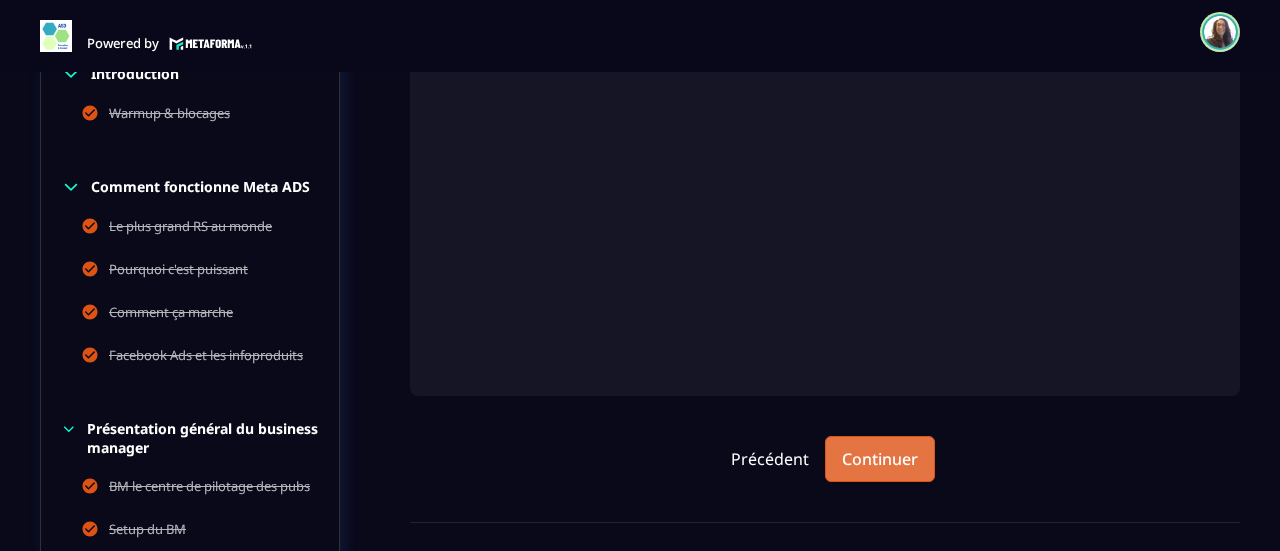 click on "Continuer" at bounding box center (880, 459) 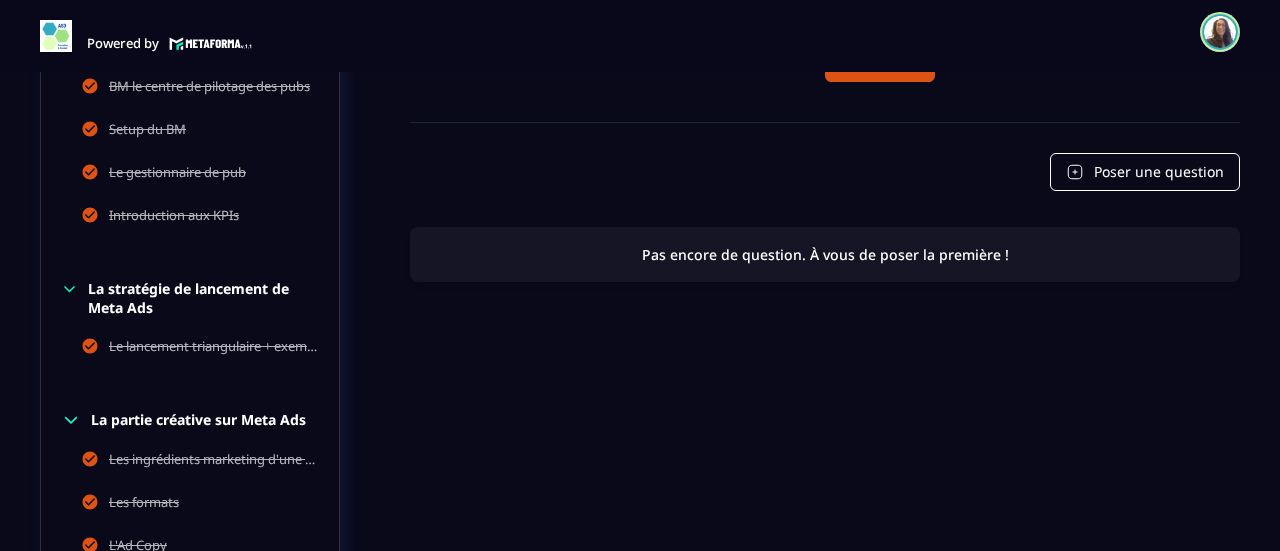 scroll, scrollTop: 1302, scrollLeft: 0, axis: vertical 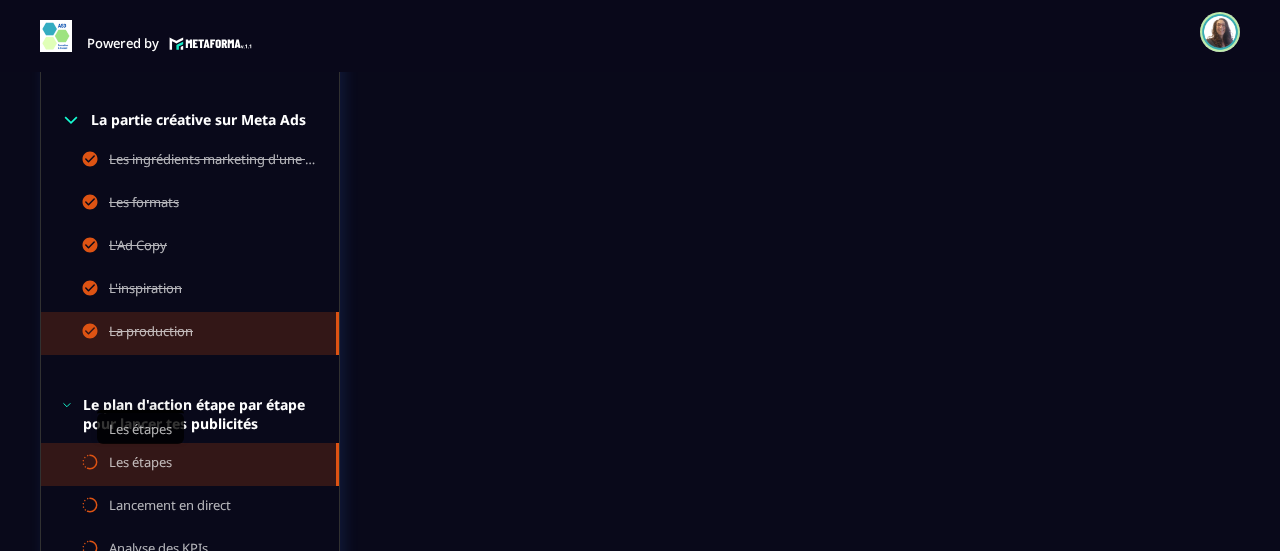 click on "Les étapes" at bounding box center (140, 464) 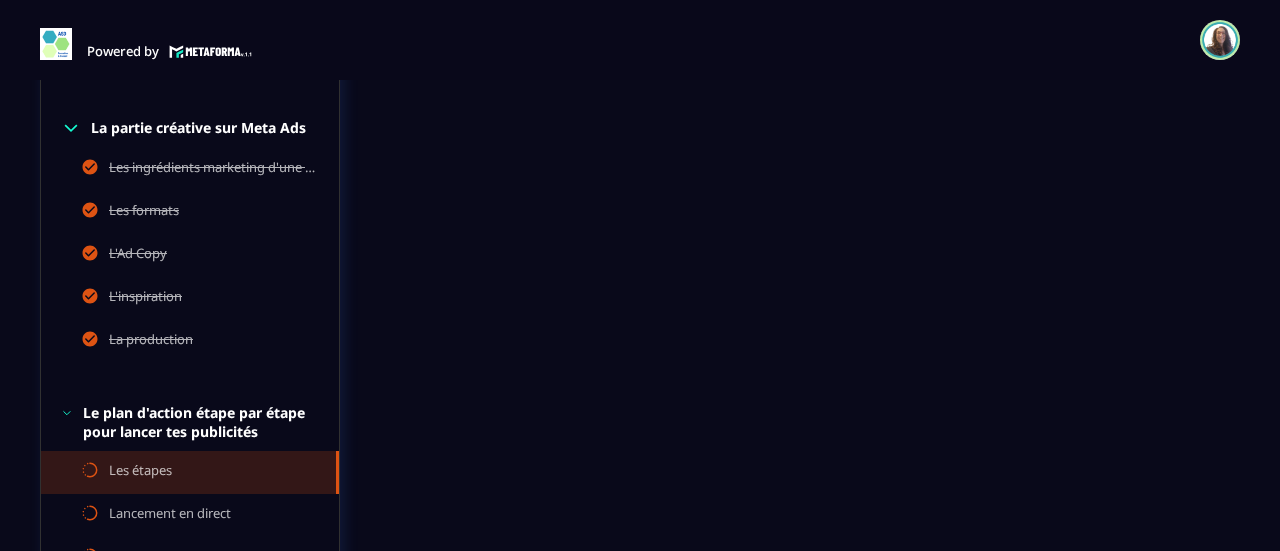 scroll, scrollTop: 1236, scrollLeft: 0, axis: vertical 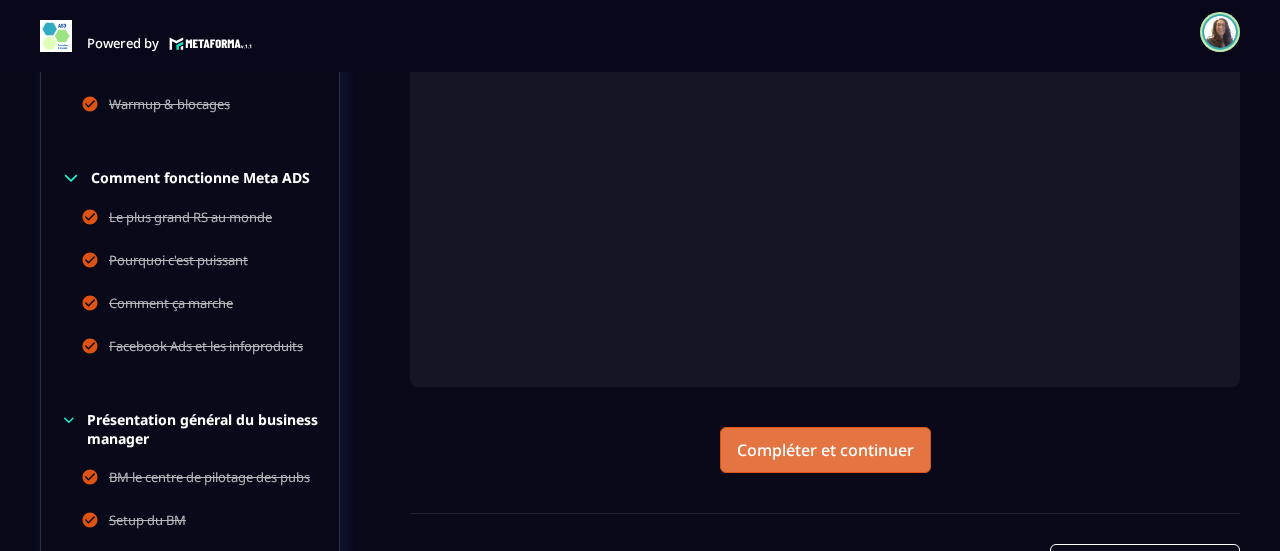 click on "Compléter et continuer" at bounding box center (825, 450) 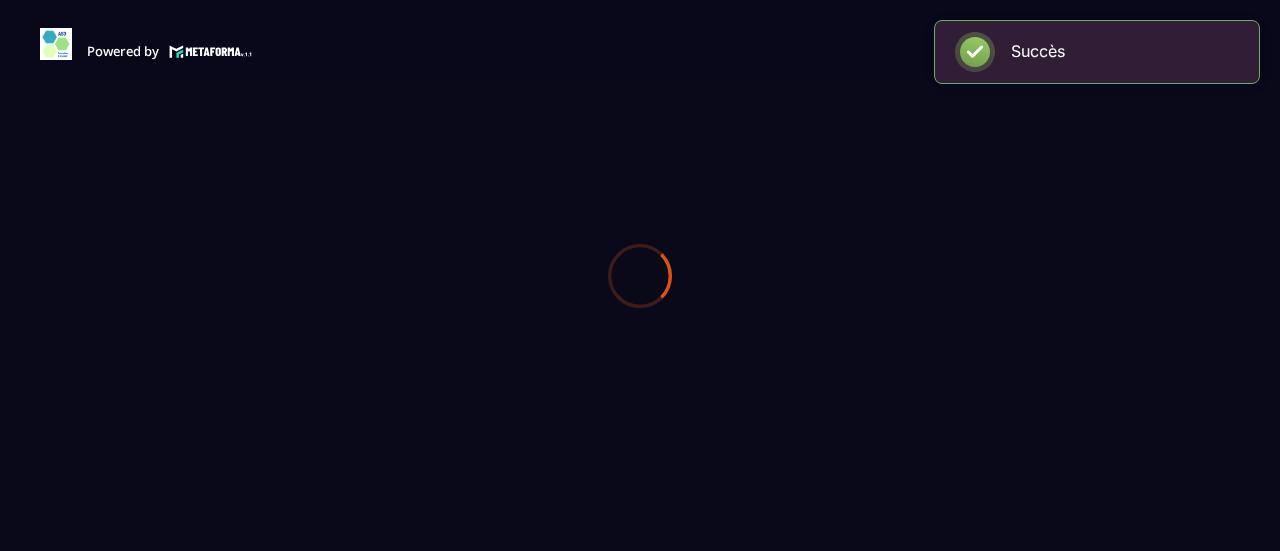 scroll, scrollTop: 0, scrollLeft: 0, axis: both 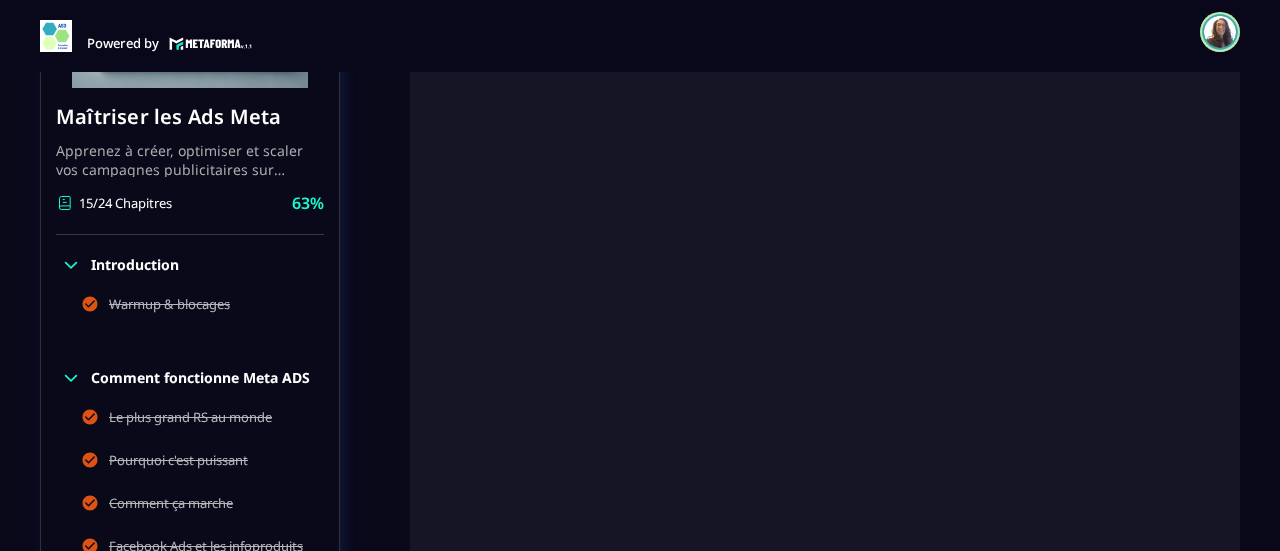 click 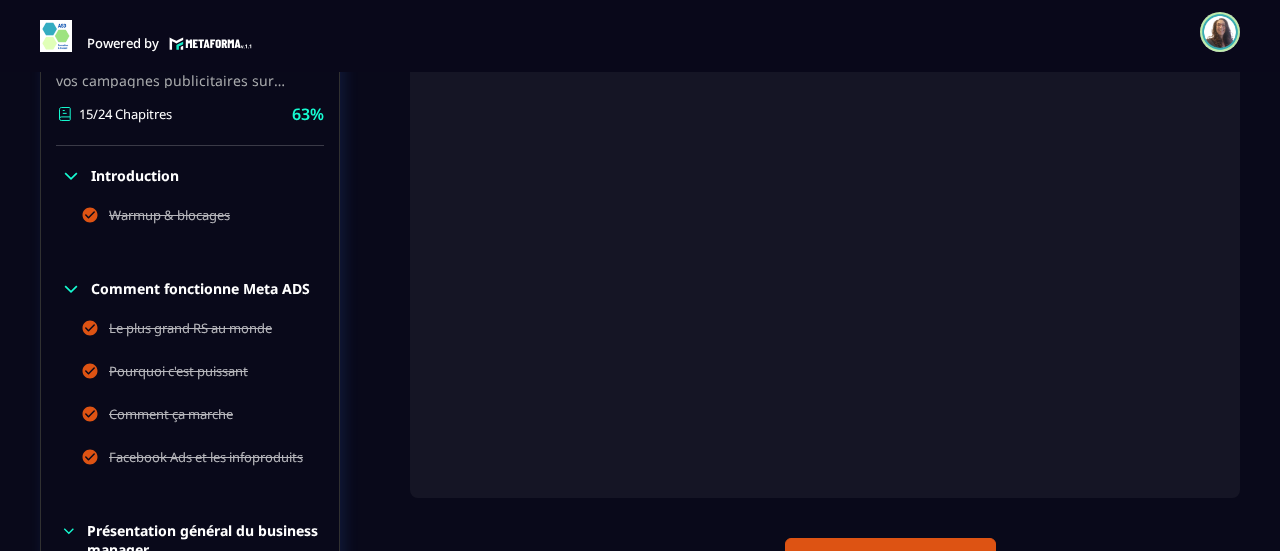 scroll, scrollTop: 800, scrollLeft: 0, axis: vertical 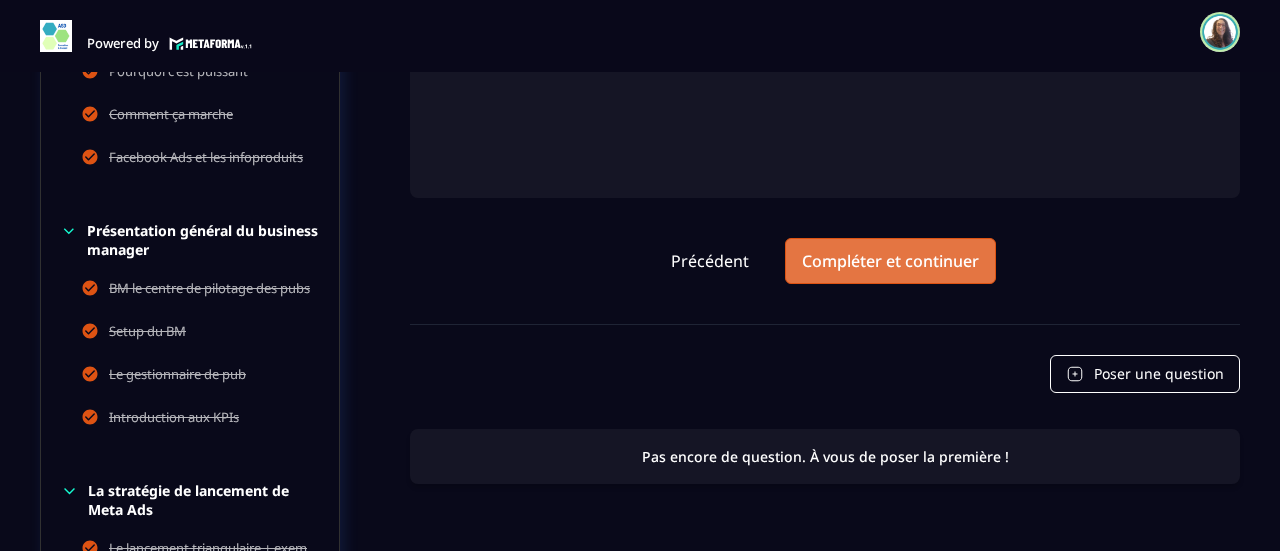 click on "Compléter et continuer" at bounding box center (890, 261) 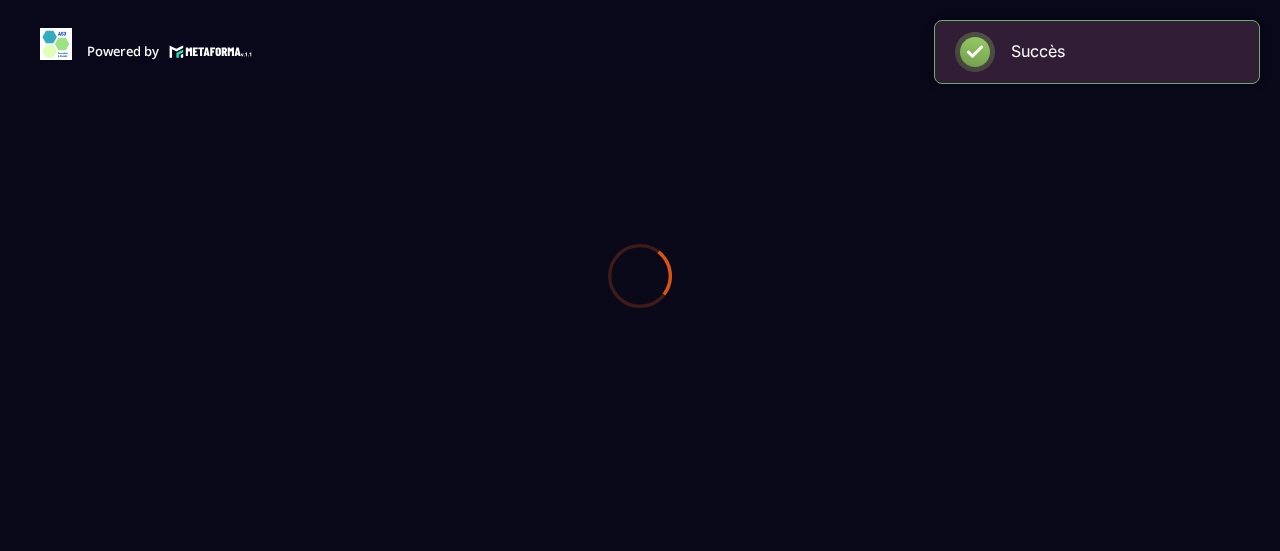 scroll, scrollTop: 0, scrollLeft: 0, axis: both 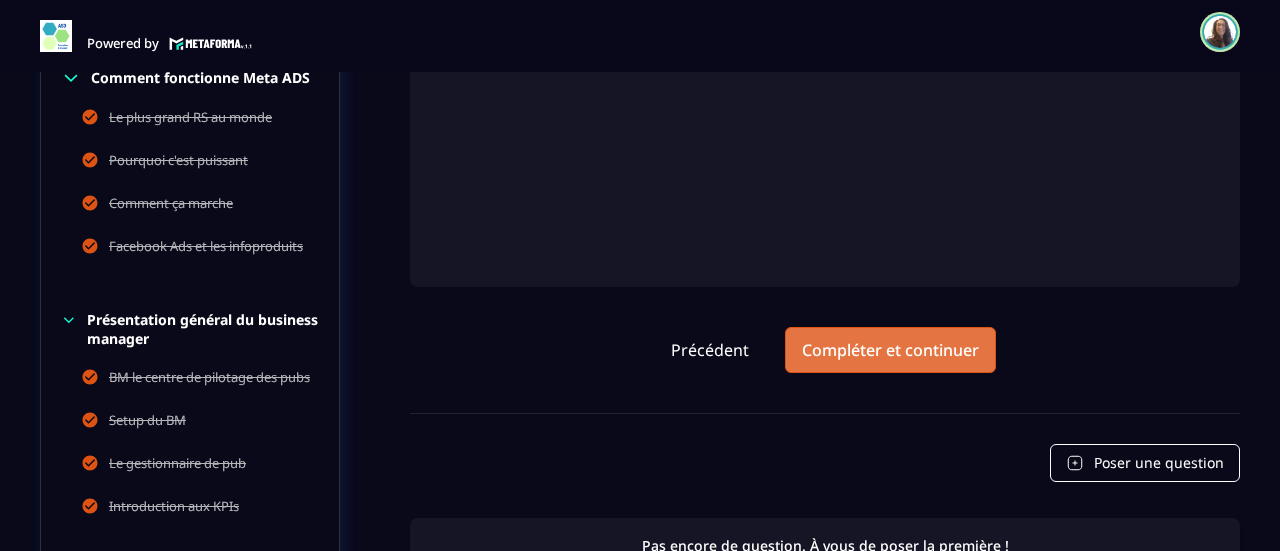 click on "Compléter et continuer" at bounding box center [890, 350] 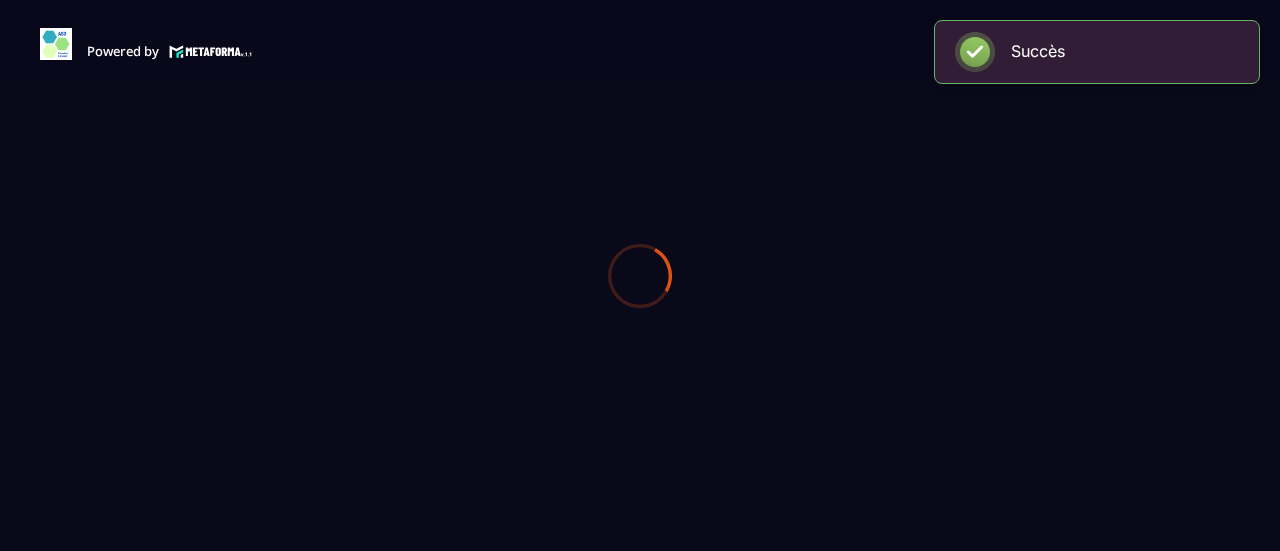 scroll, scrollTop: 0, scrollLeft: 0, axis: both 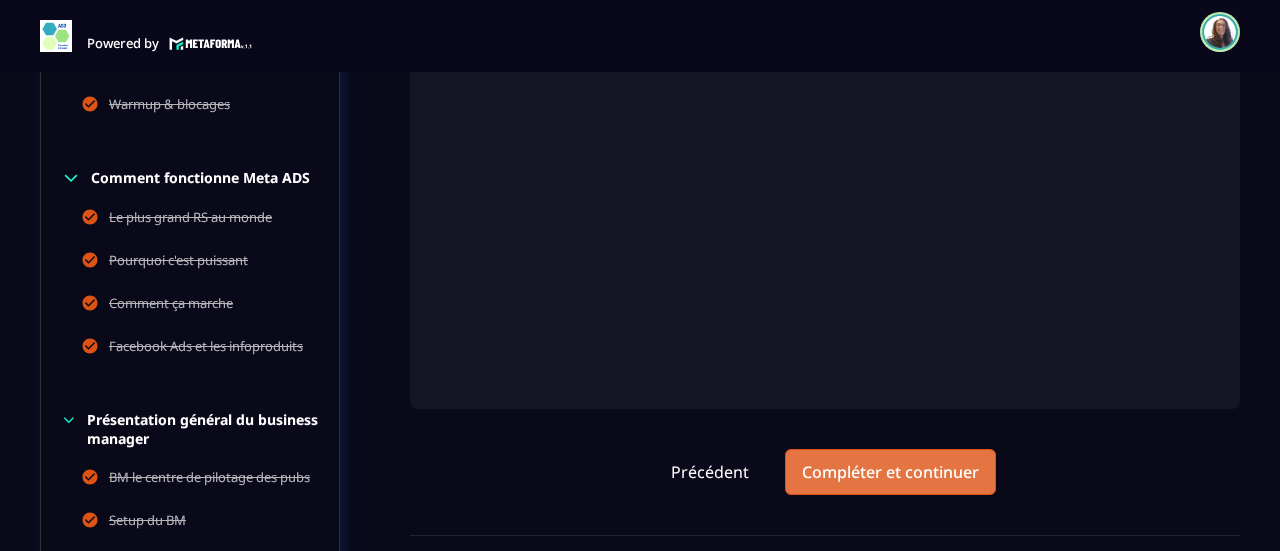 click on "Compléter et continuer" at bounding box center (890, 472) 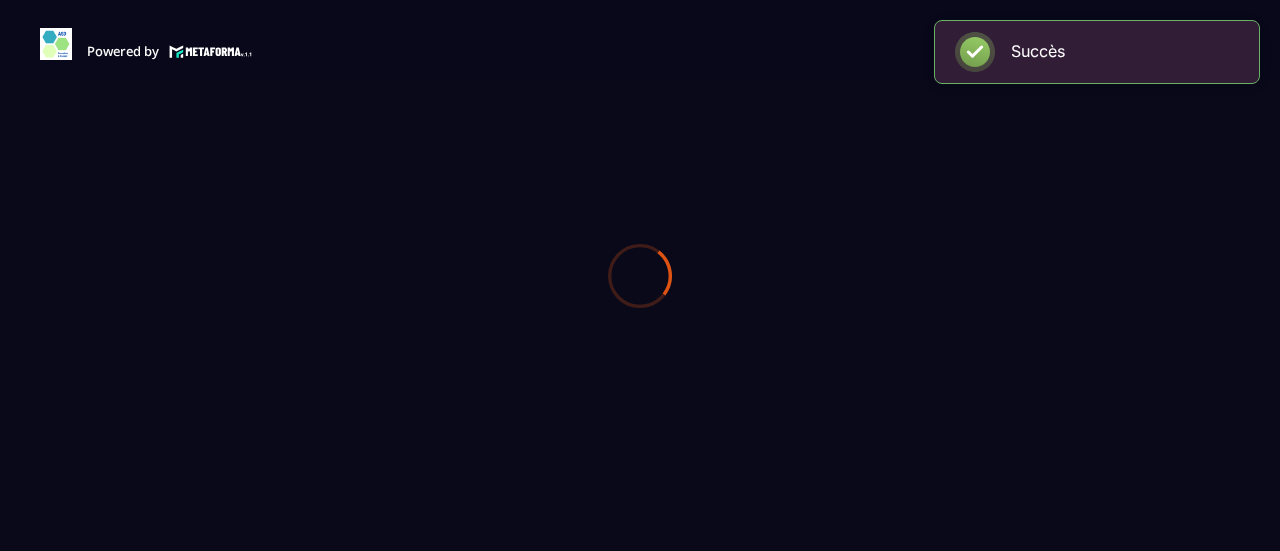 scroll, scrollTop: 0, scrollLeft: 0, axis: both 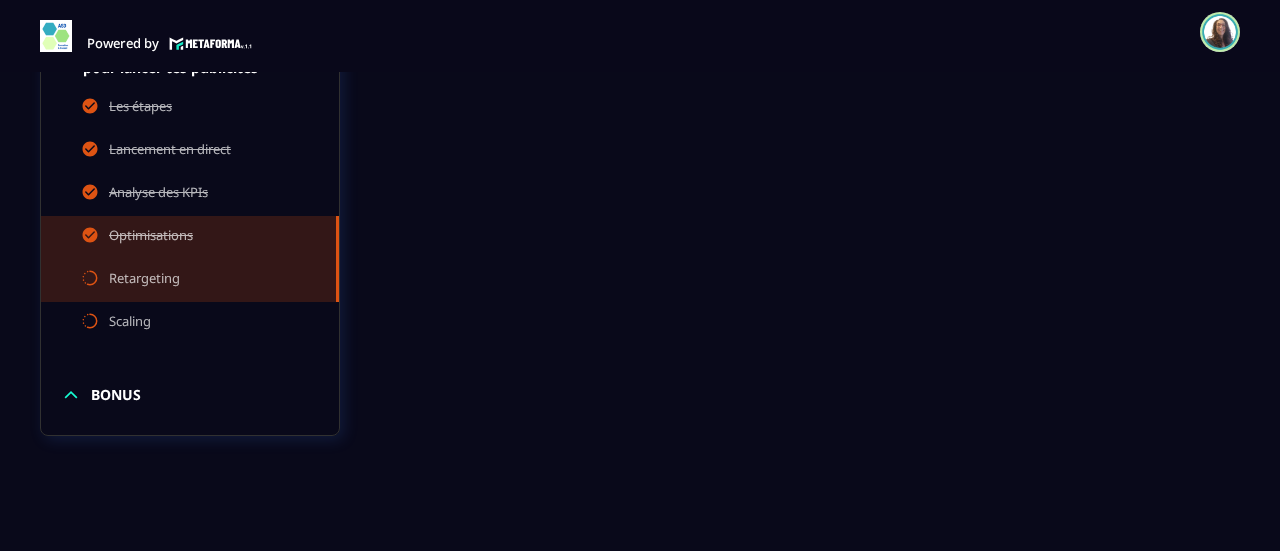 click on "Optimisations" 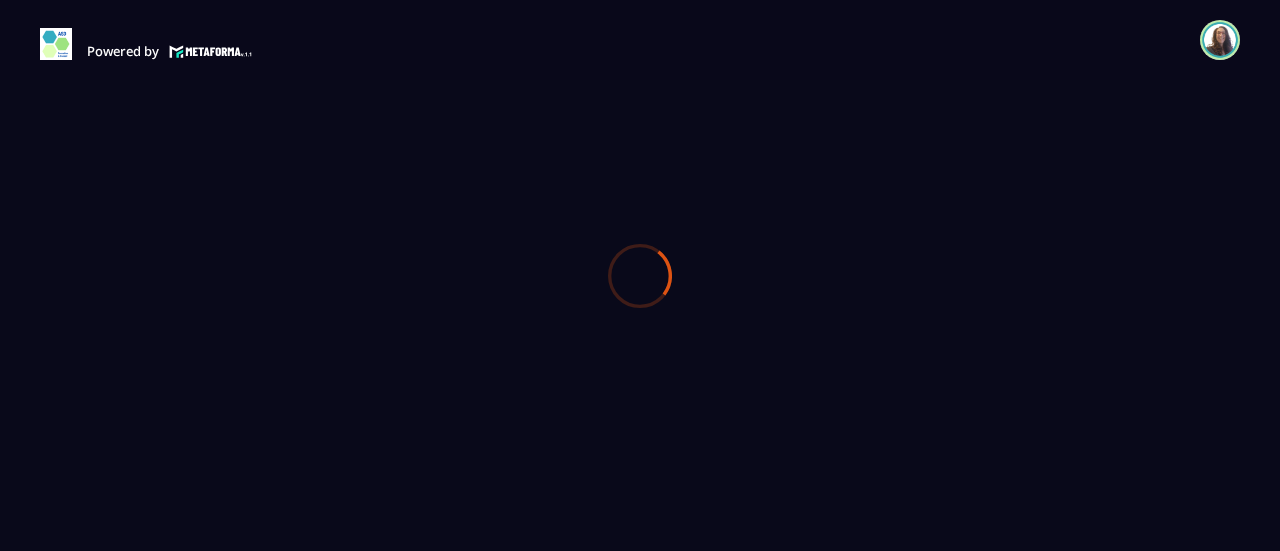 scroll, scrollTop: 0, scrollLeft: 0, axis: both 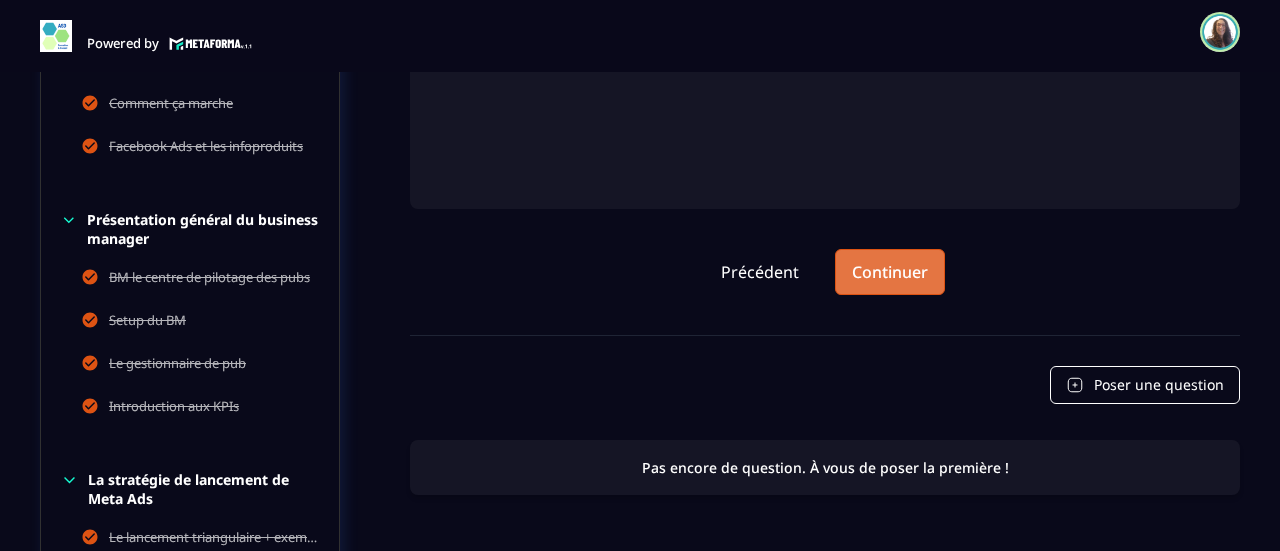 click on "Continuer" at bounding box center (890, 272) 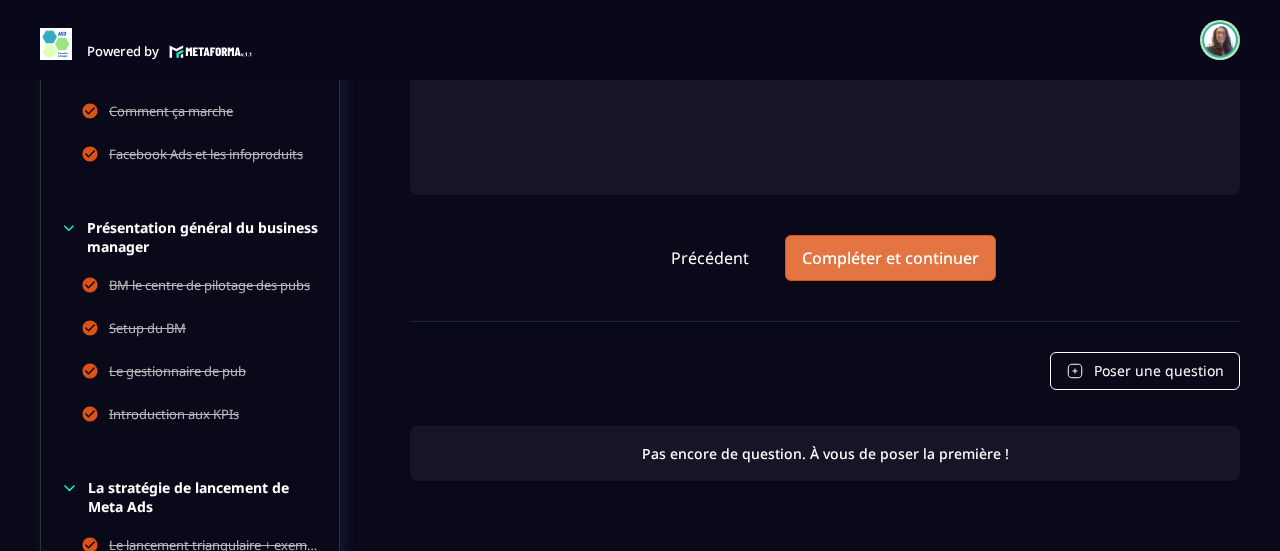 scroll, scrollTop: 744, scrollLeft: 0, axis: vertical 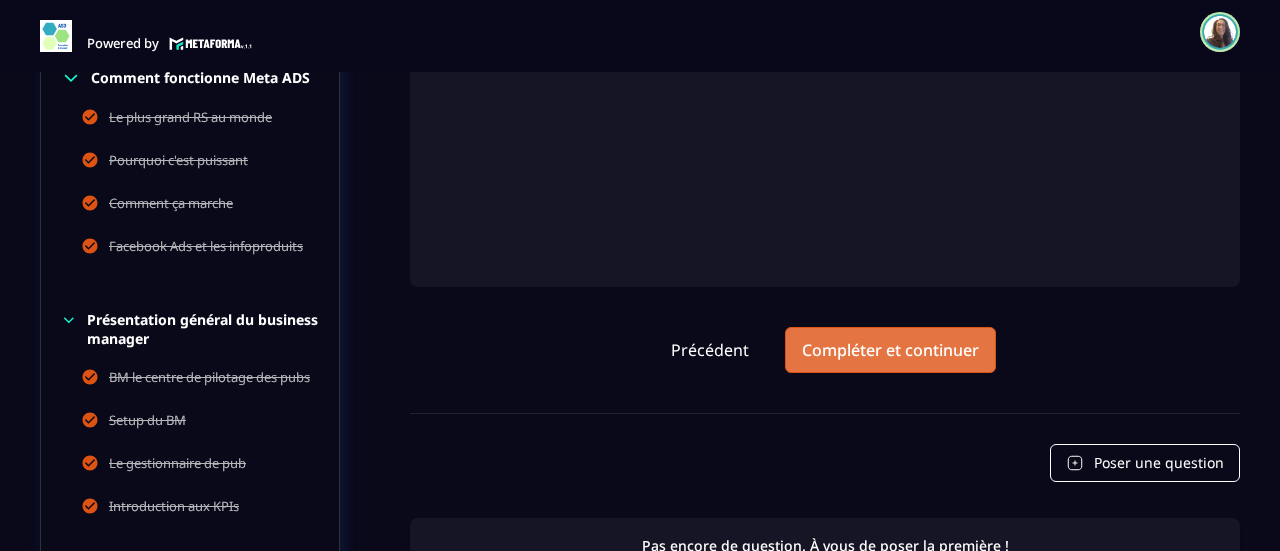 click on "Compléter et continuer" at bounding box center (890, 350) 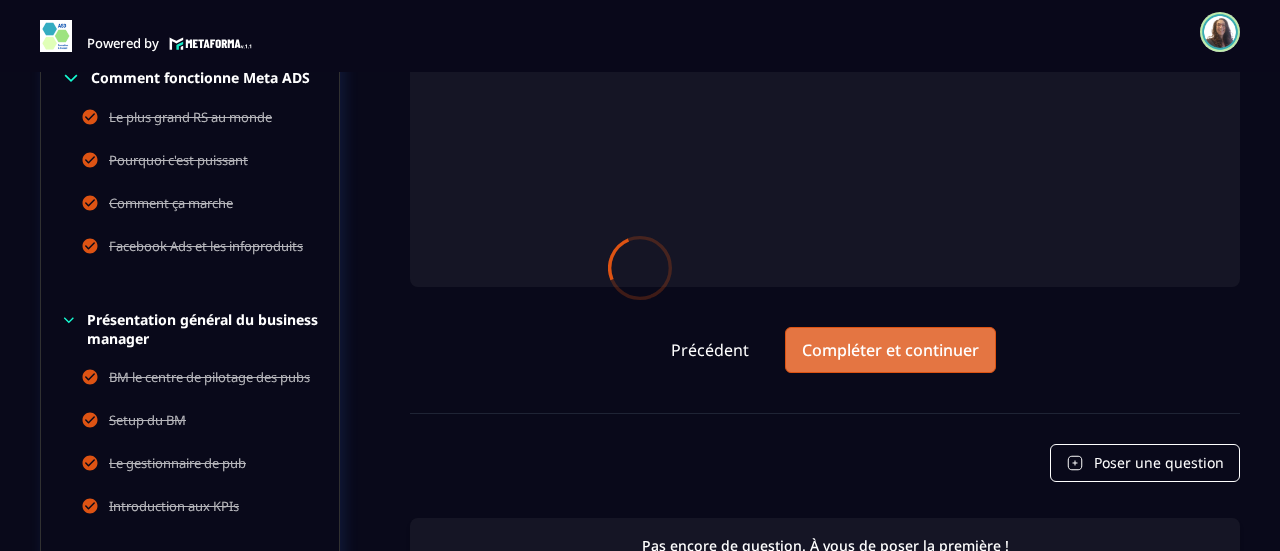 scroll, scrollTop: 0, scrollLeft: 0, axis: both 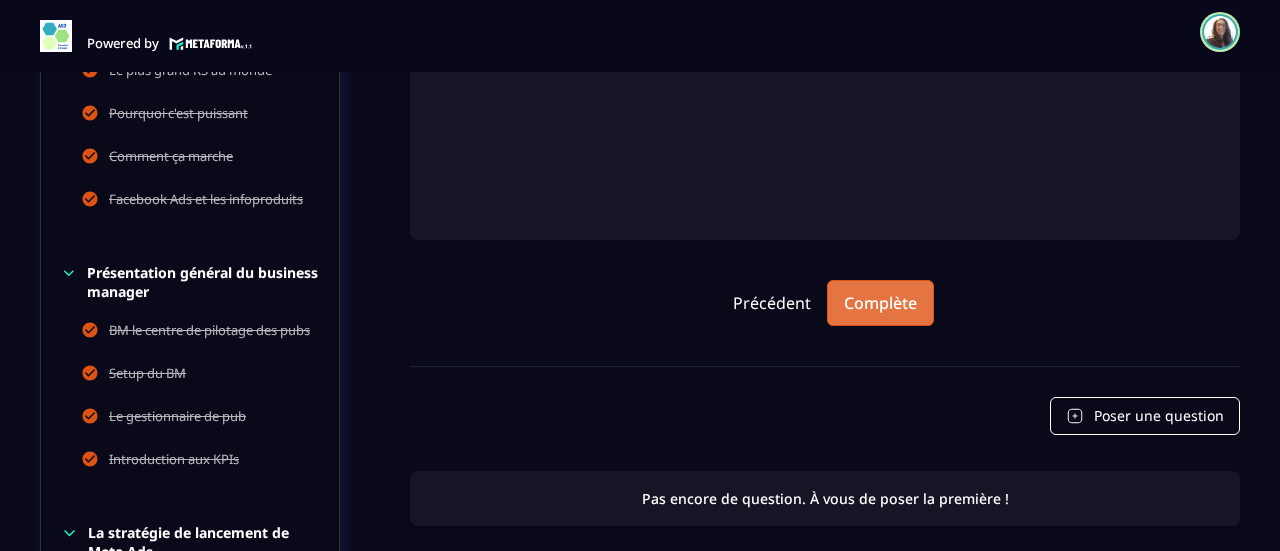 click on "Complète" at bounding box center (880, 303) 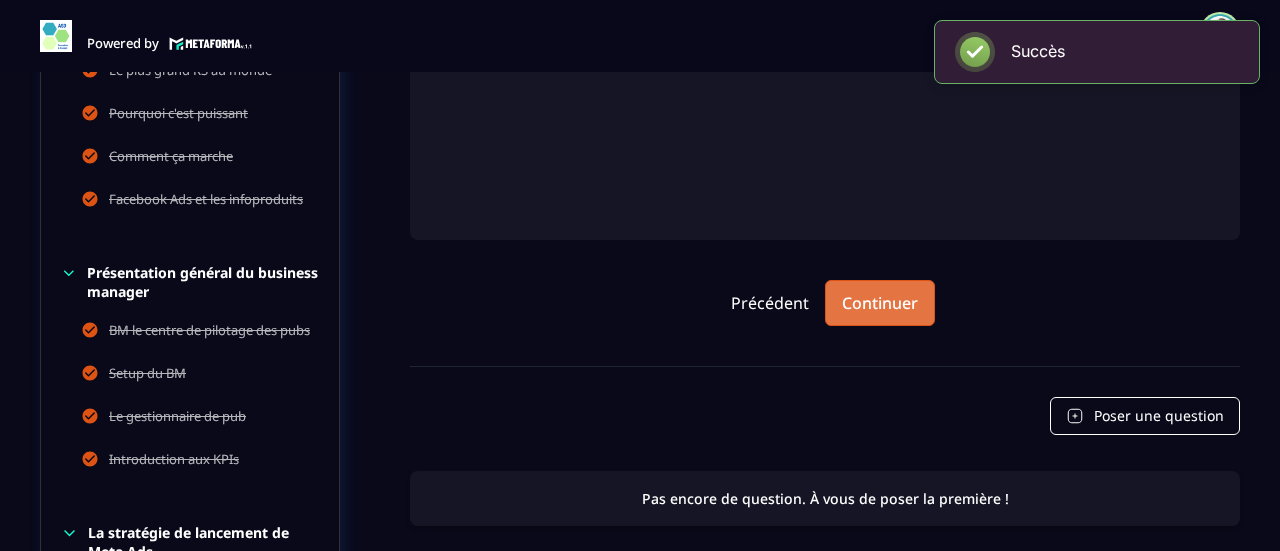 click on "Continuer" at bounding box center (880, 303) 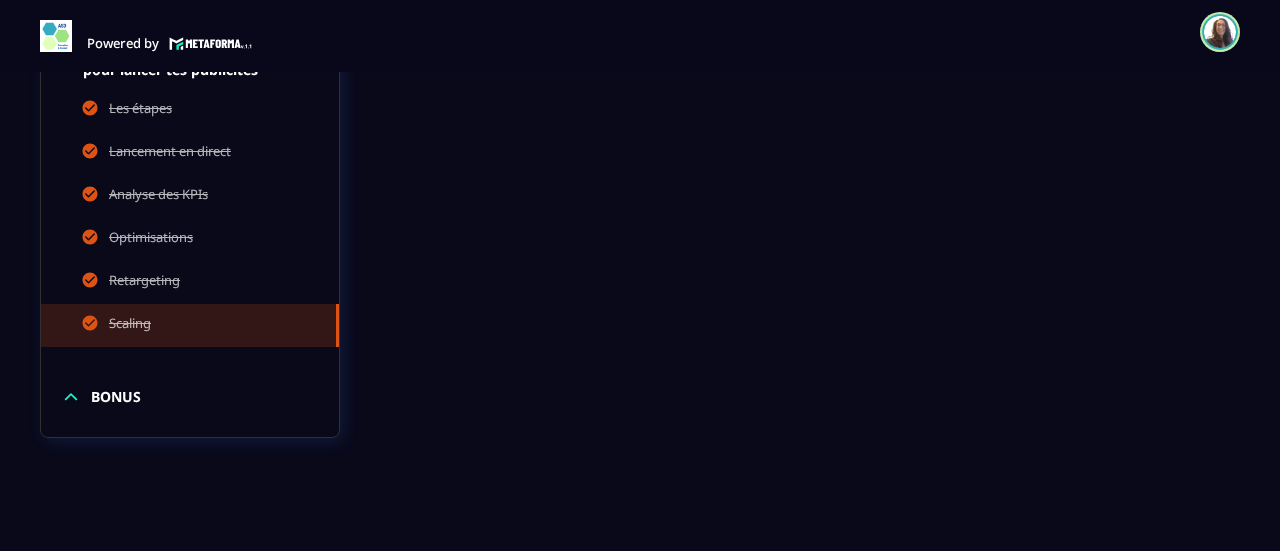 scroll, scrollTop: 1658, scrollLeft: 0, axis: vertical 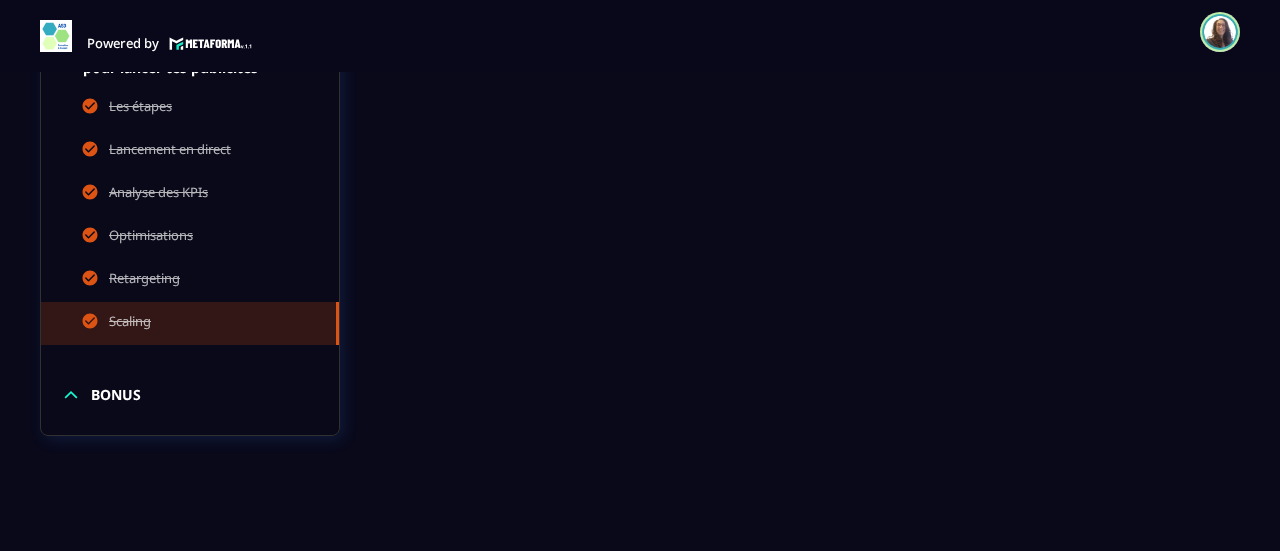 click on "BONUS" at bounding box center [116, 395] 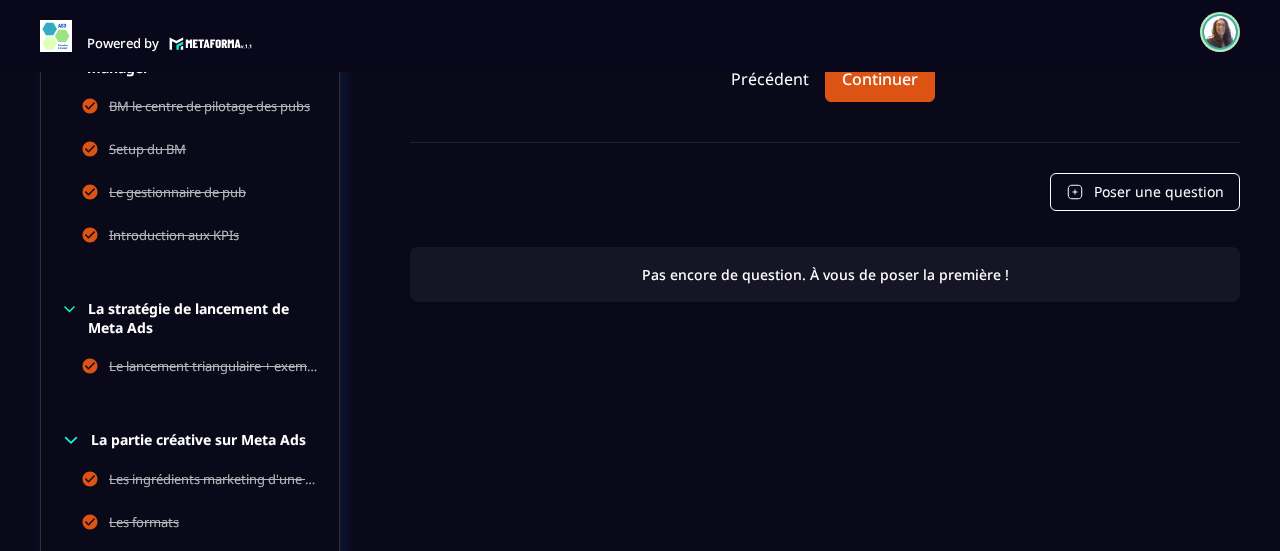 scroll, scrollTop: 658, scrollLeft: 0, axis: vertical 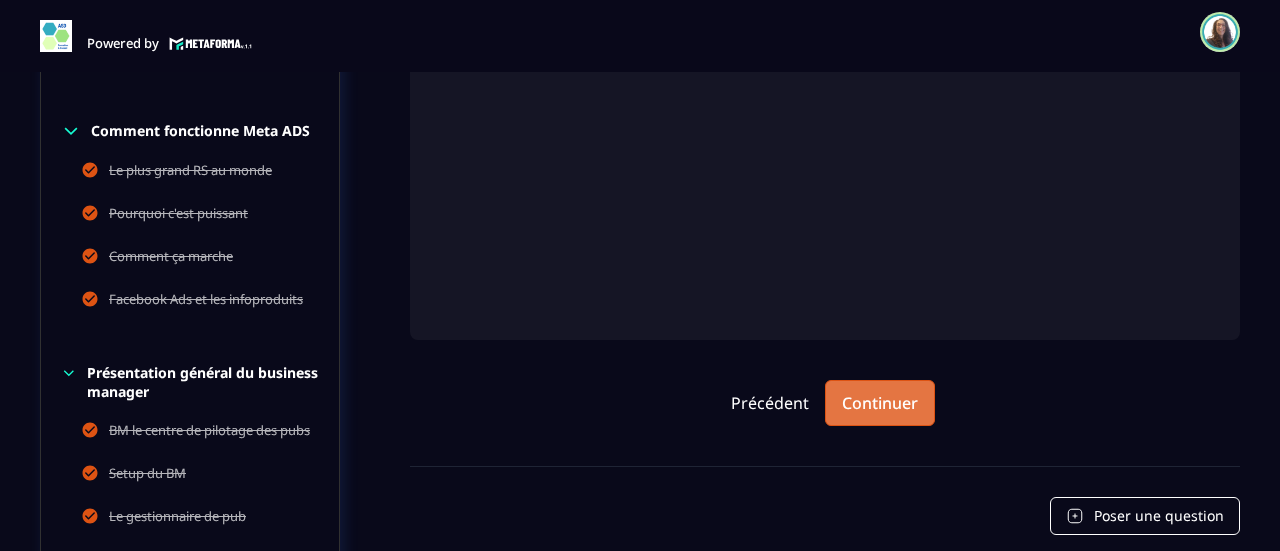 click on "Continuer" at bounding box center (880, 403) 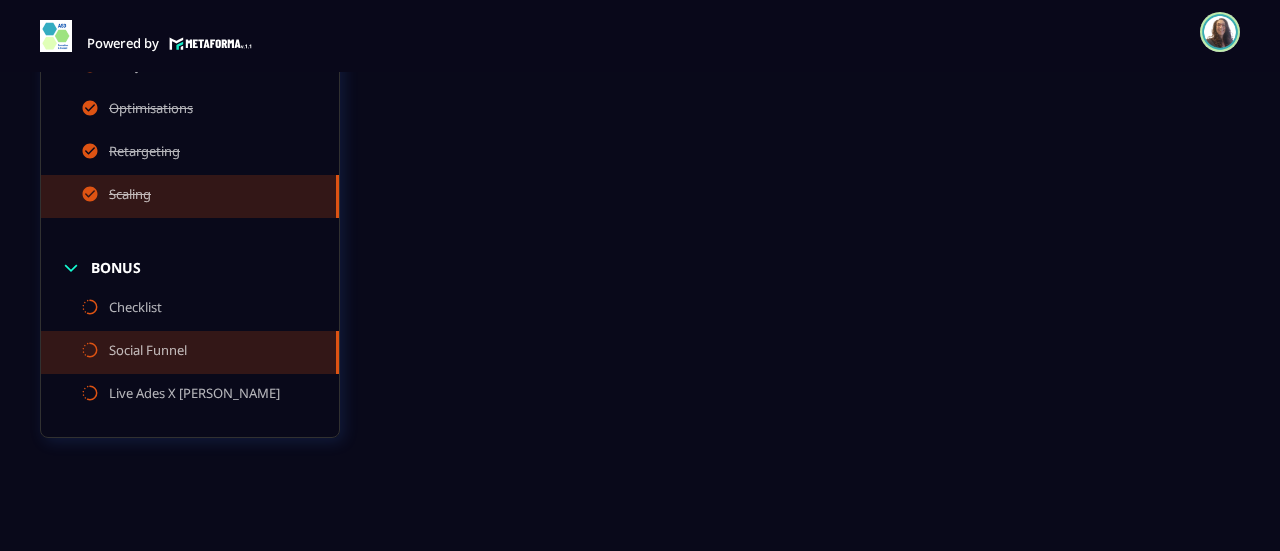 scroll, scrollTop: 1786, scrollLeft: 0, axis: vertical 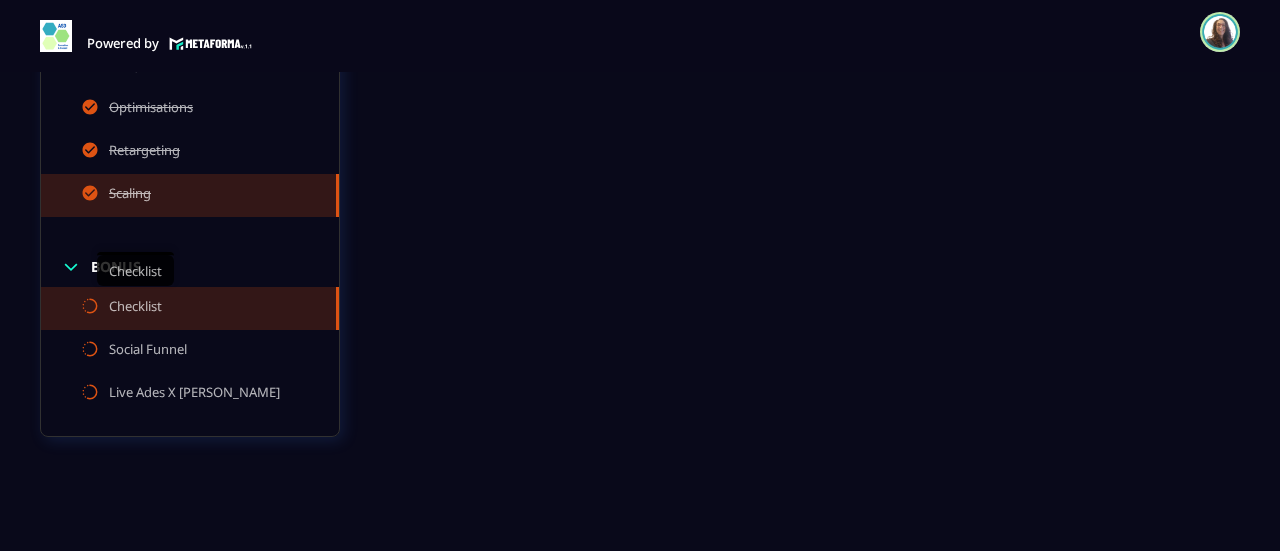 click on "Checklist" at bounding box center [135, 308] 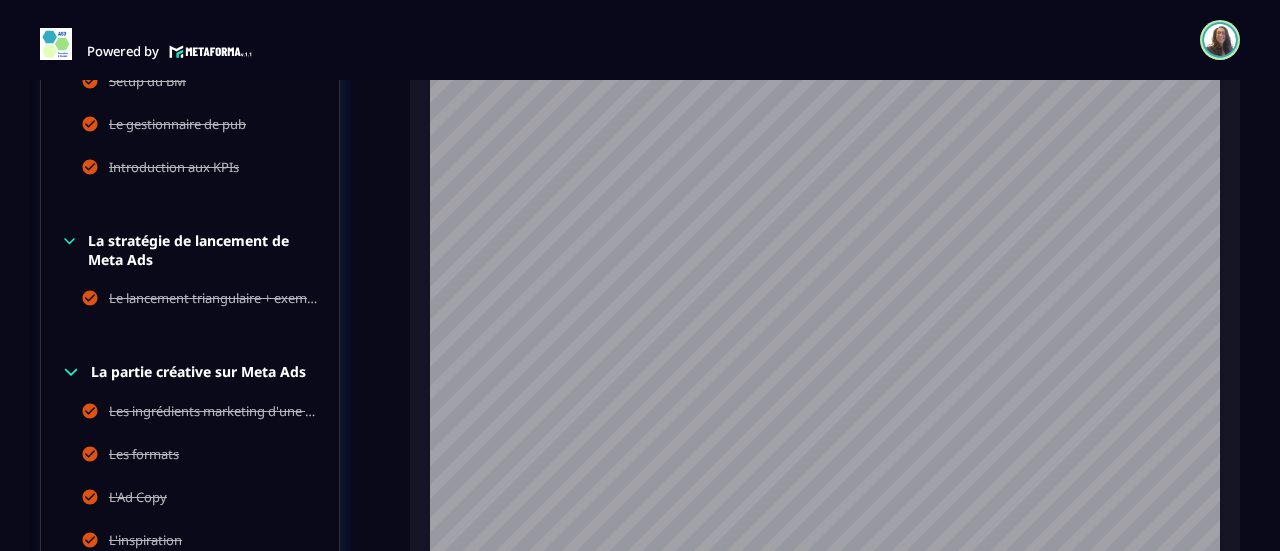 scroll, scrollTop: 1282, scrollLeft: 0, axis: vertical 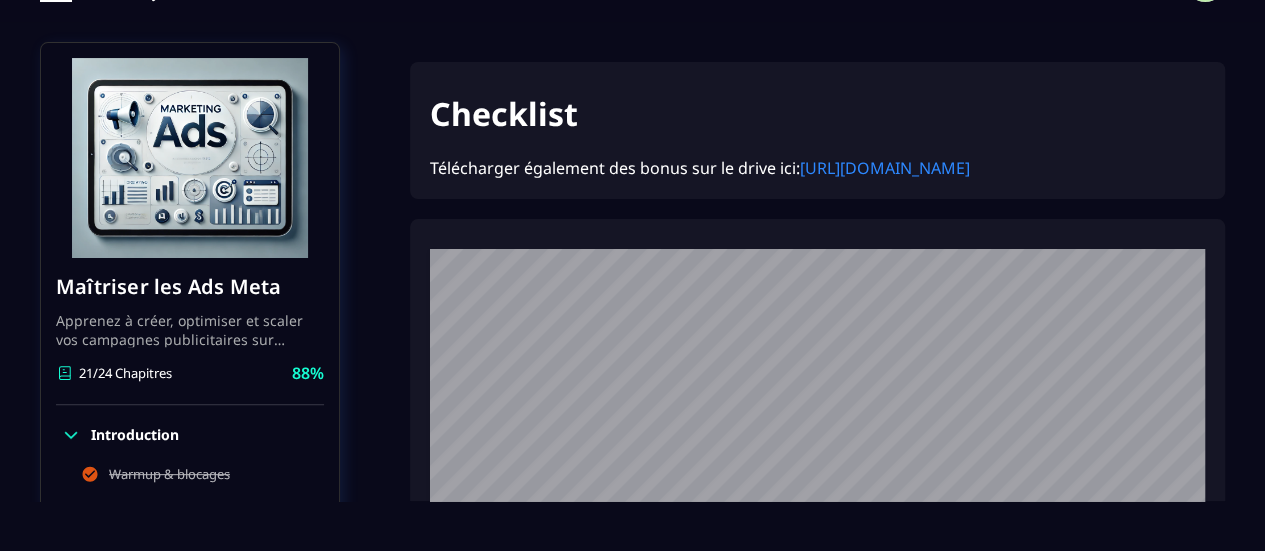 click on "[URL][DOMAIN_NAME]" at bounding box center [885, 168] 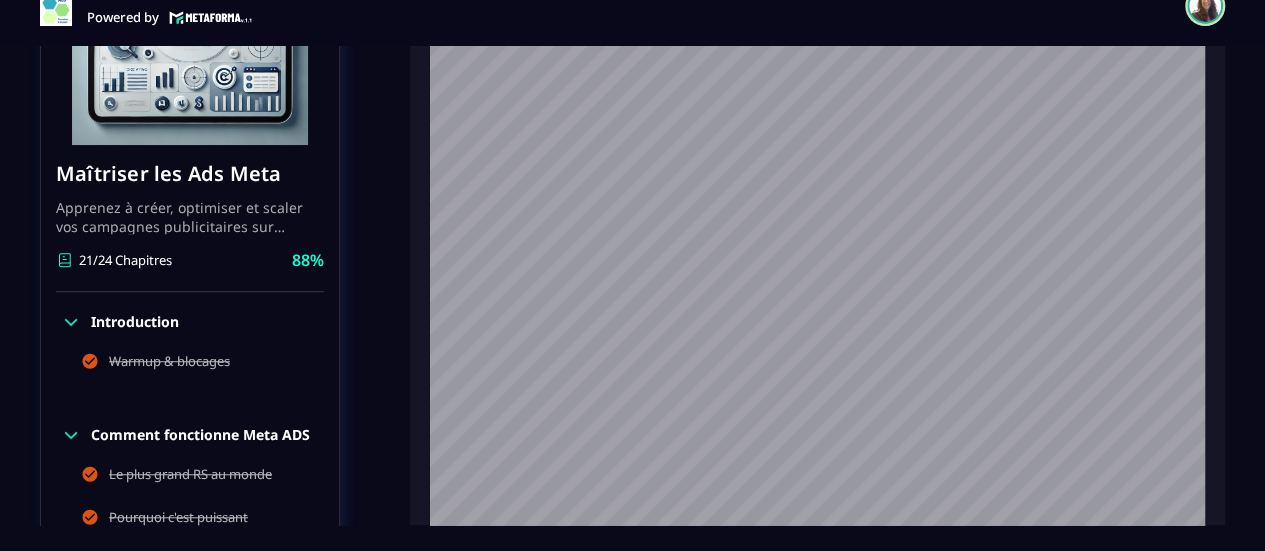 scroll, scrollTop: 691, scrollLeft: 0, axis: vertical 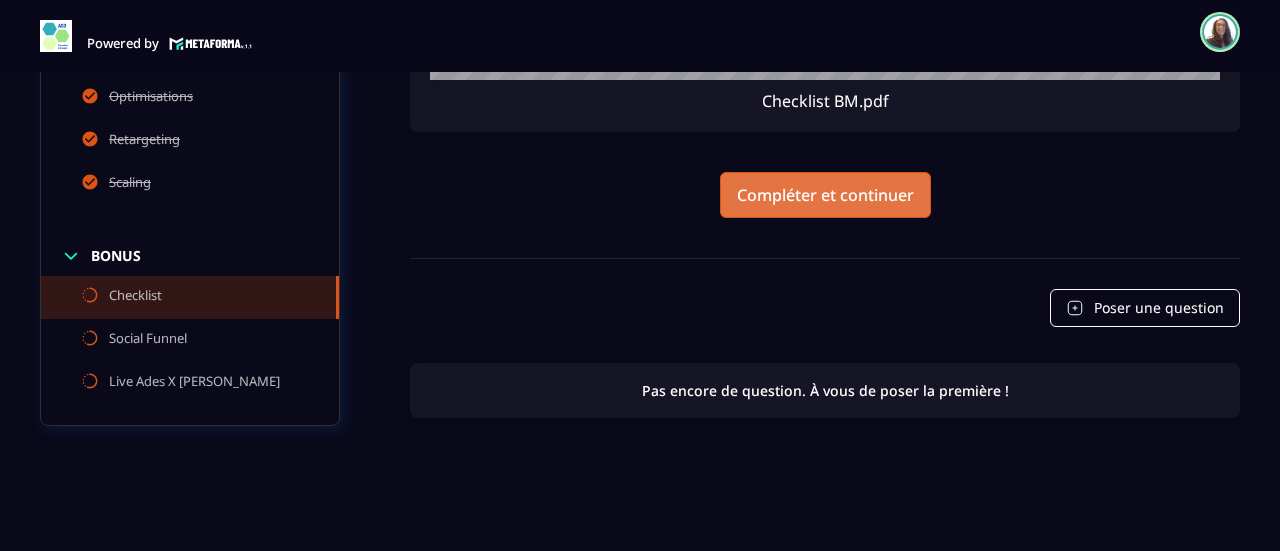 click on "Compléter et continuer" at bounding box center (825, 195) 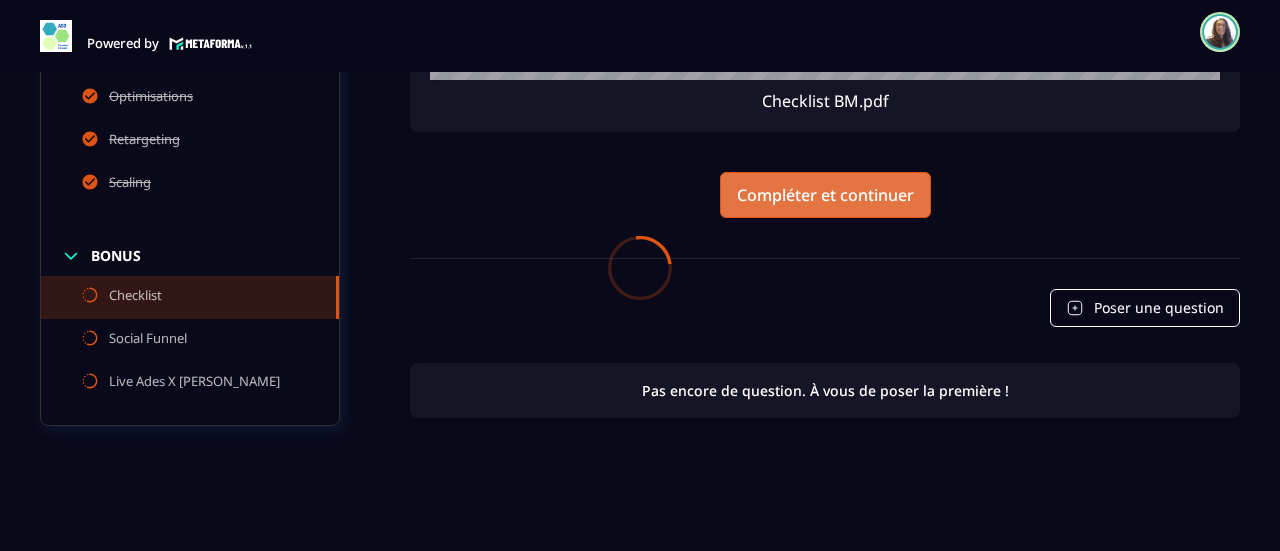 scroll, scrollTop: 0, scrollLeft: 0, axis: both 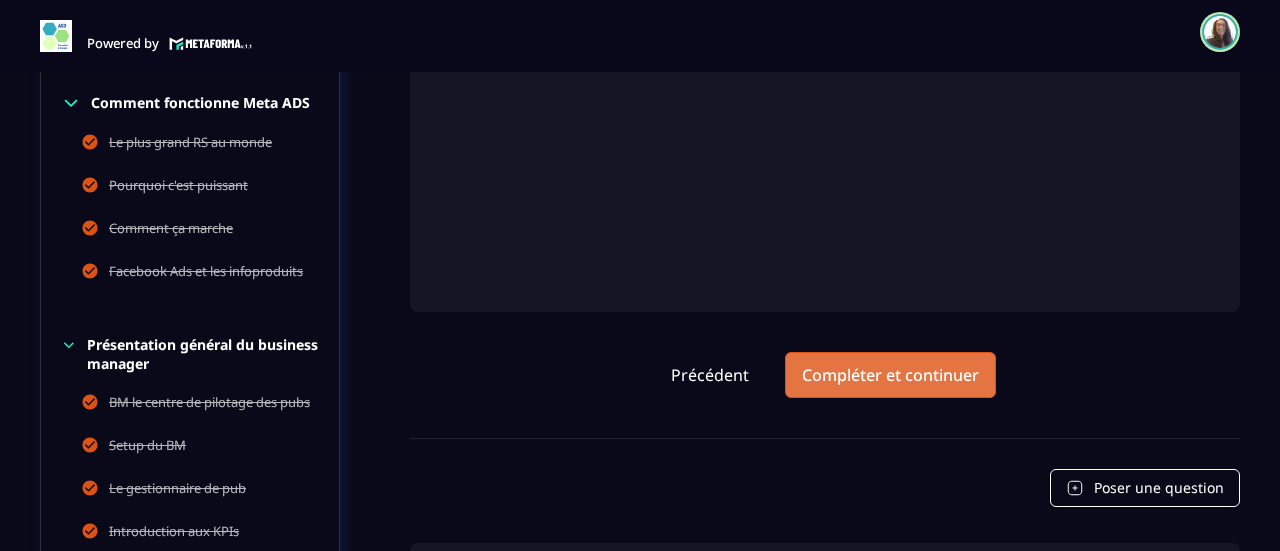 click on "Compléter et continuer" at bounding box center (890, 375) 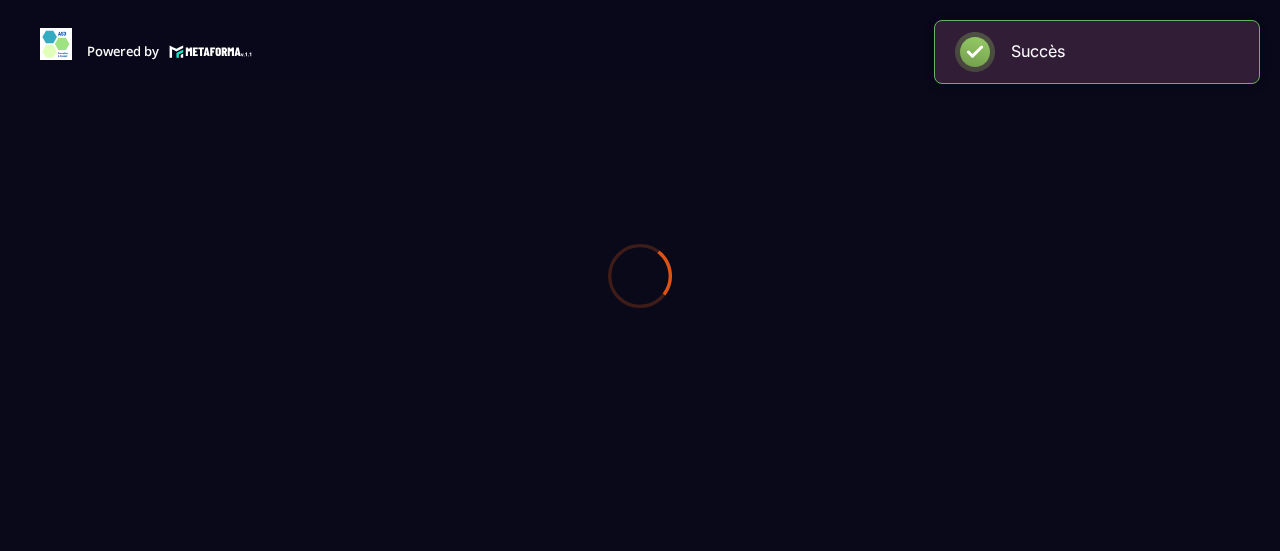 scroll, scrollTop: 0, scrollLeft: 0, axis: both 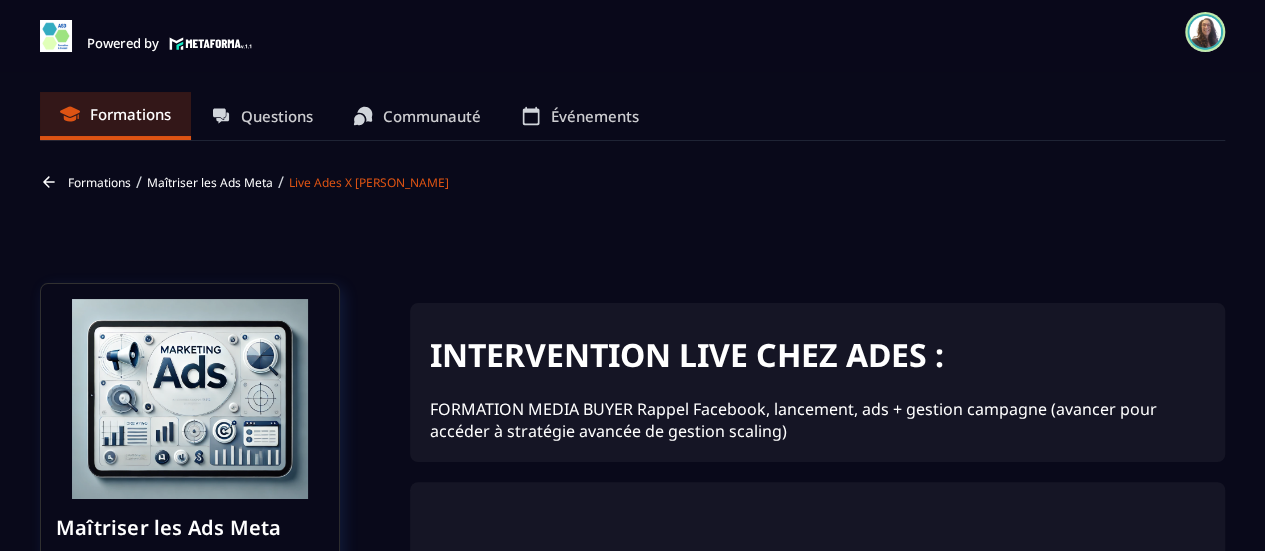 click on "Formations" at bounding box center (99, 182) 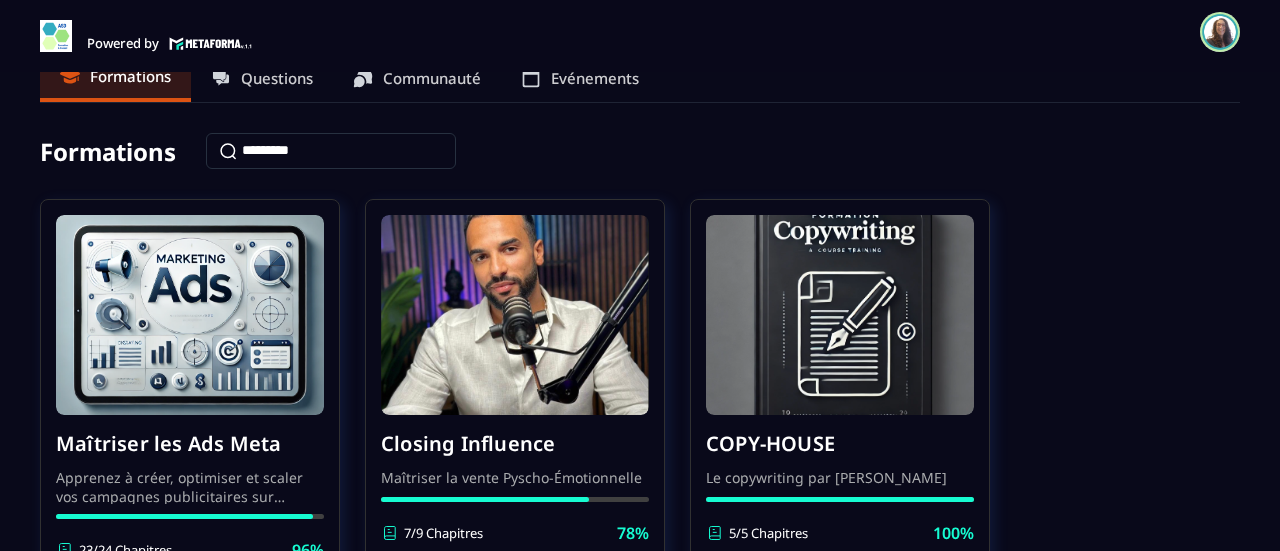 scroll, scrollTop: 0, scrollLeft: 0, axis: both 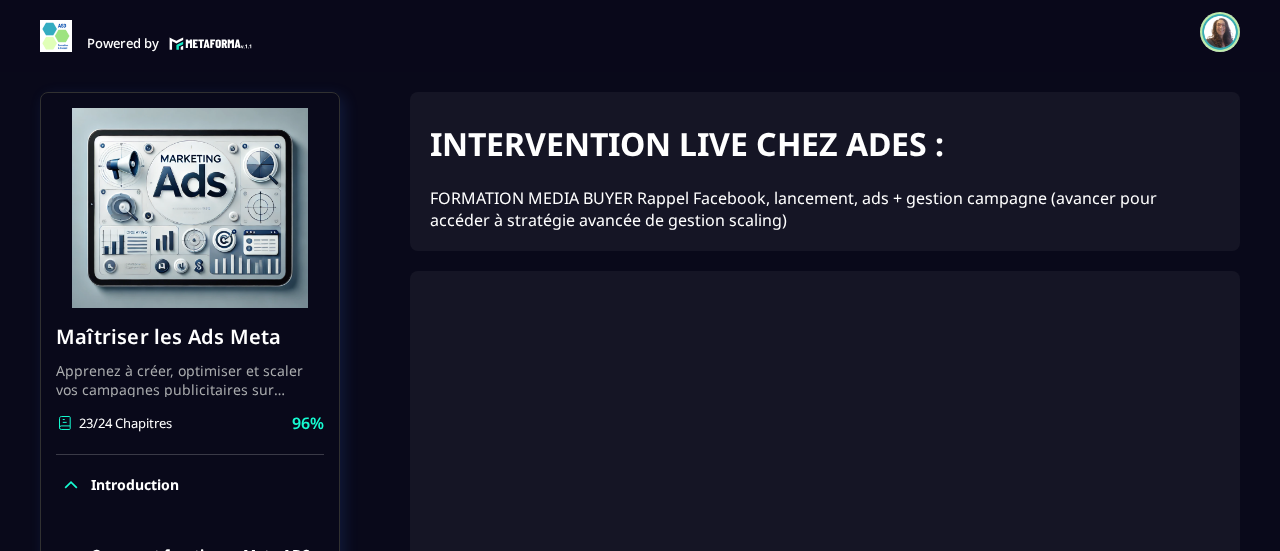 click at bounding box center [1220, 32] 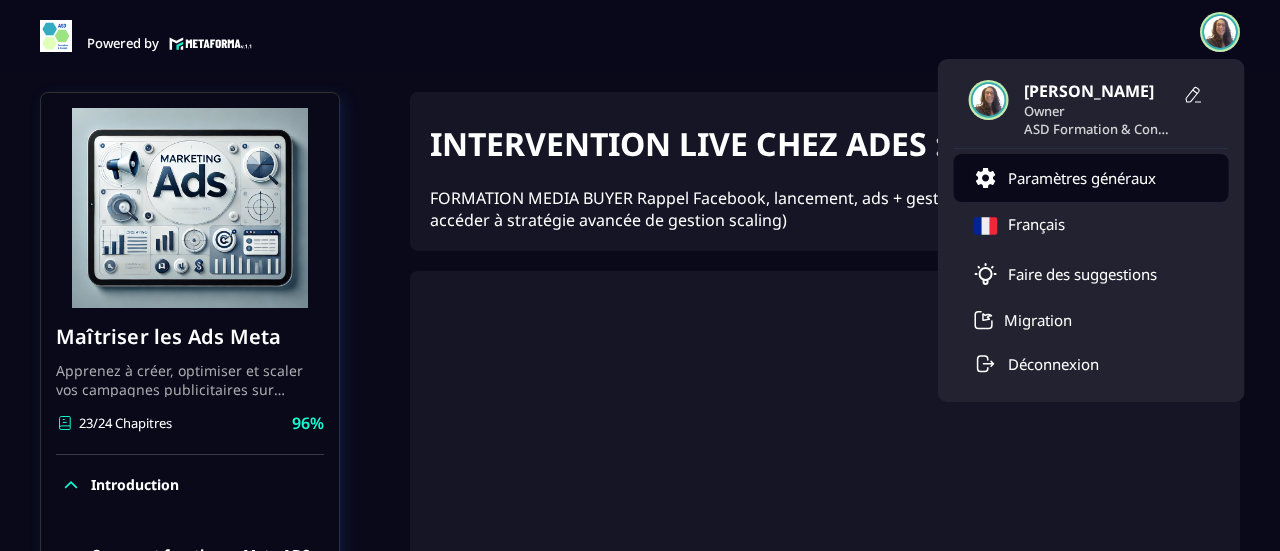 click on "Paramètres généraux" at bounding box center (1082, 178) 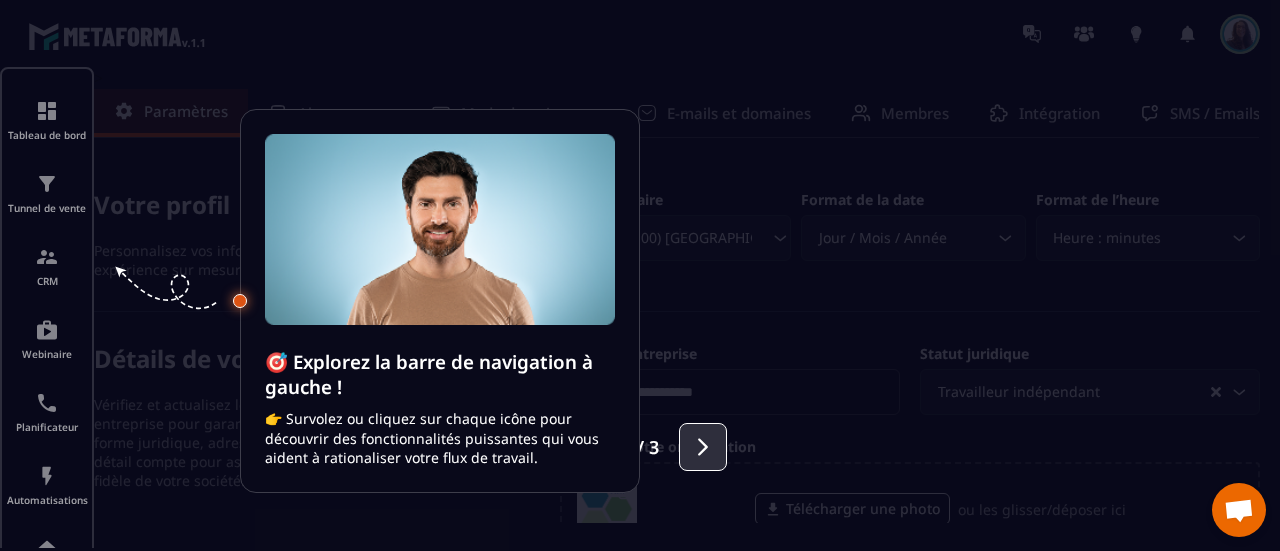 click 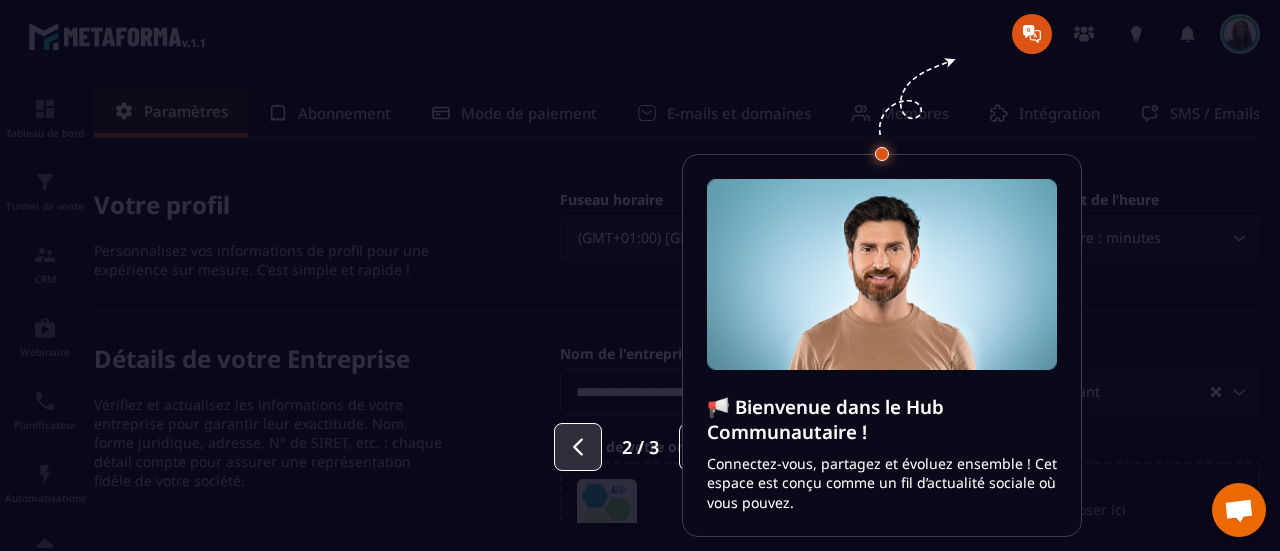 click 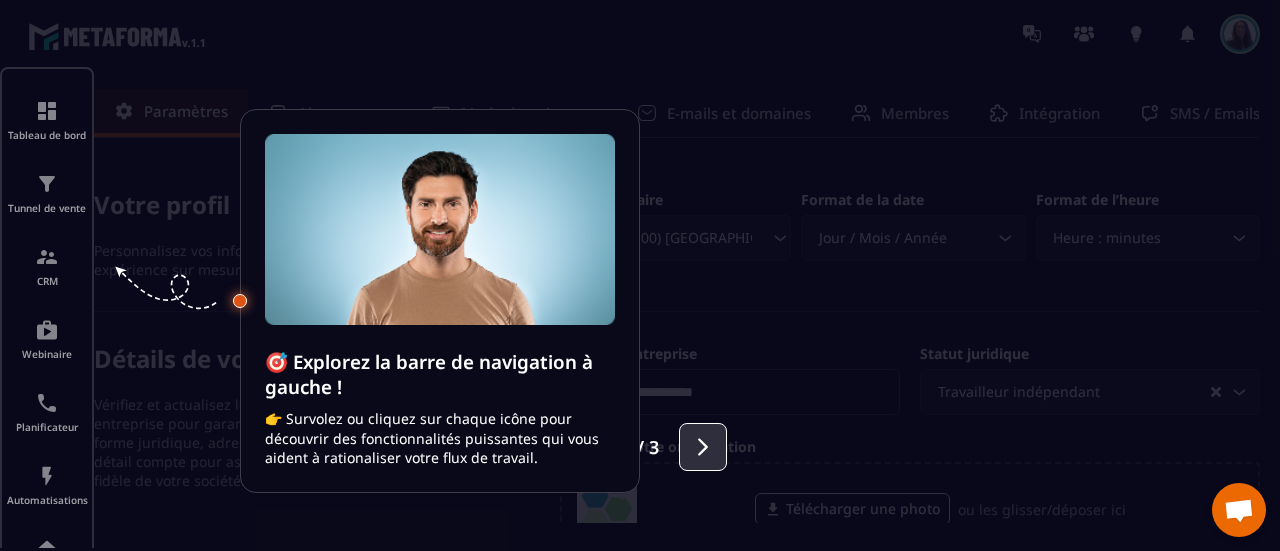 click at bounding box center (703, 447) 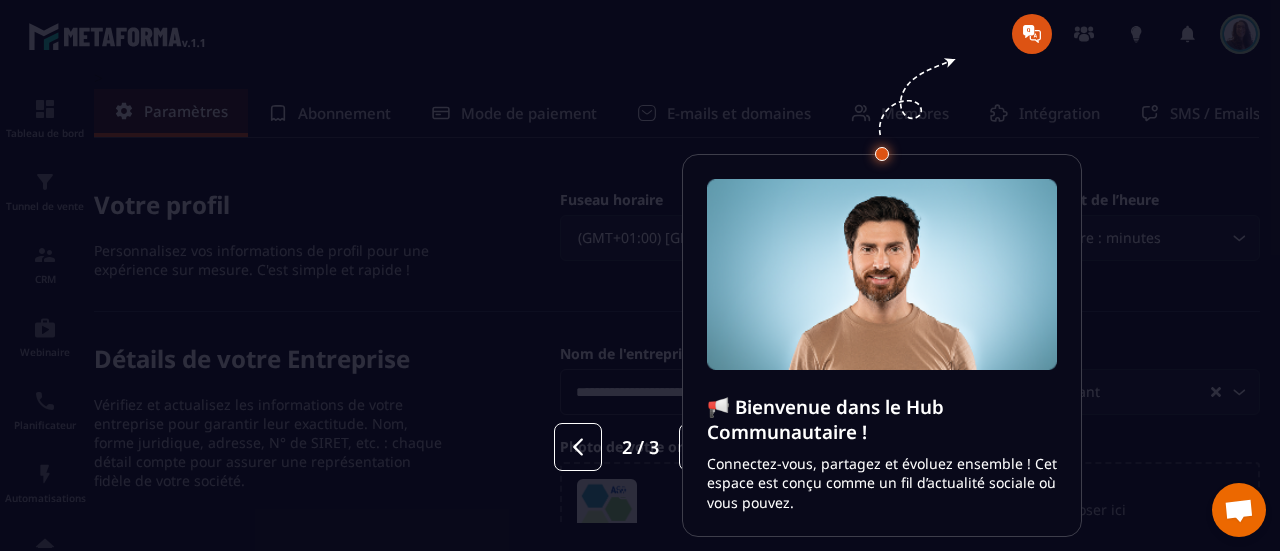 click at bounding box center (640, 275) 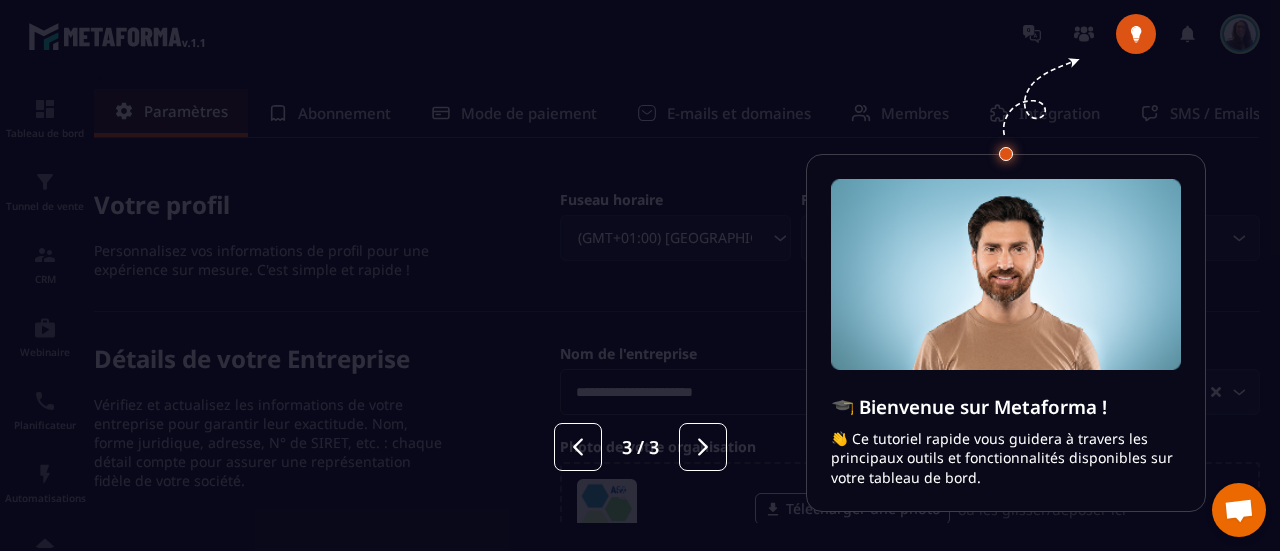 click at bounding box center (640, 275) 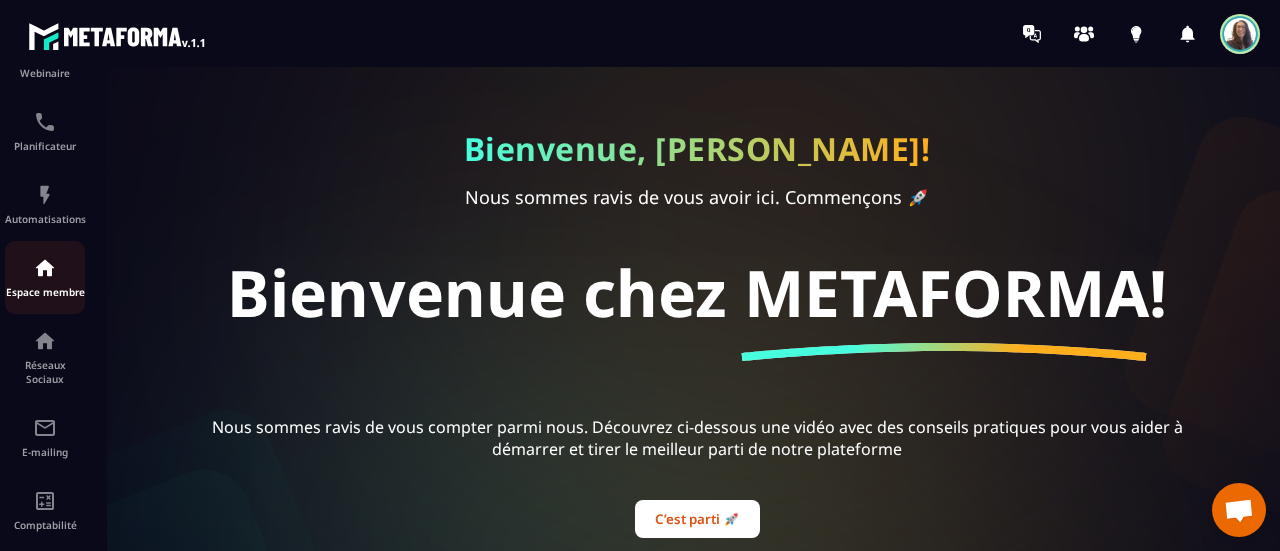 scroll, scrollTop: 372, scrollLeft: 0, axis: vertical 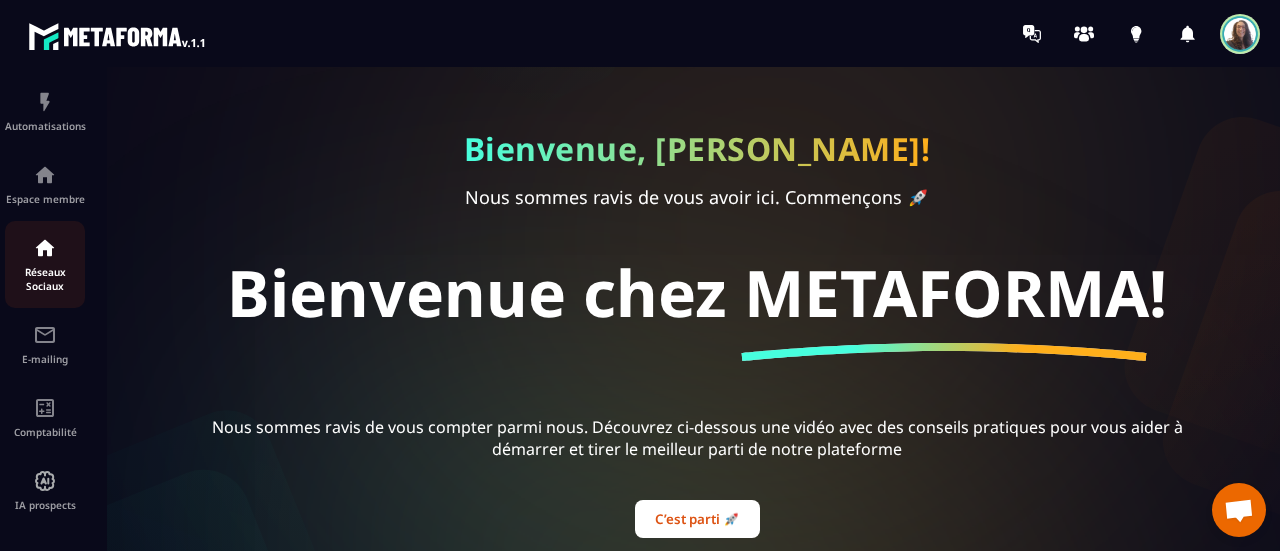 click on "Réseaux Sociaux" at bounding box center (45, 279) 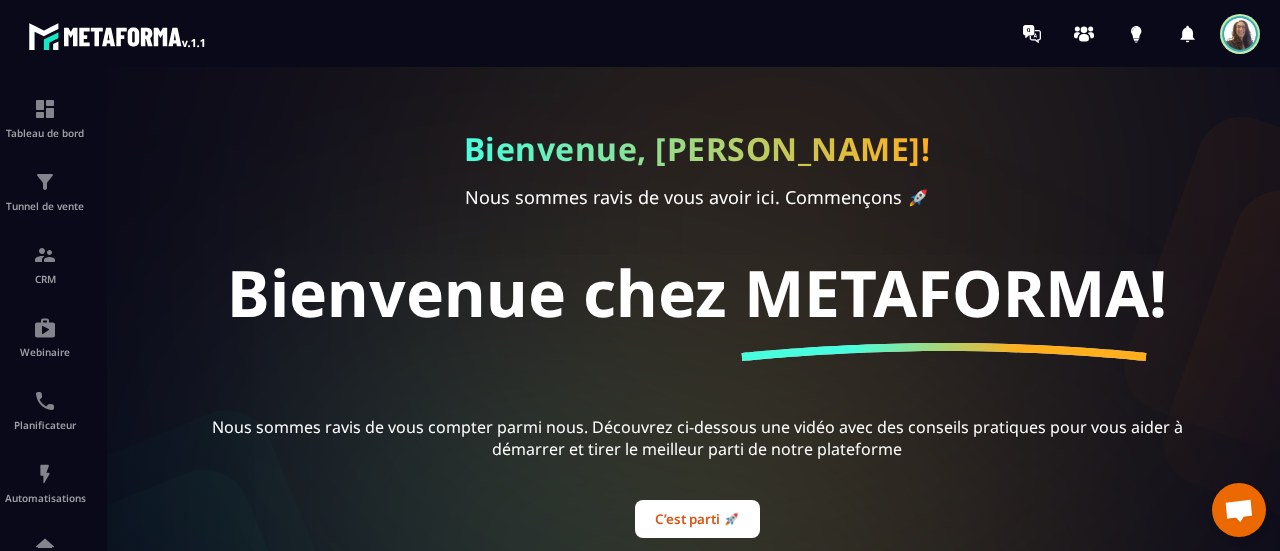 scroll, scrollTop: 0, scrollLeft: 0, axis: both 